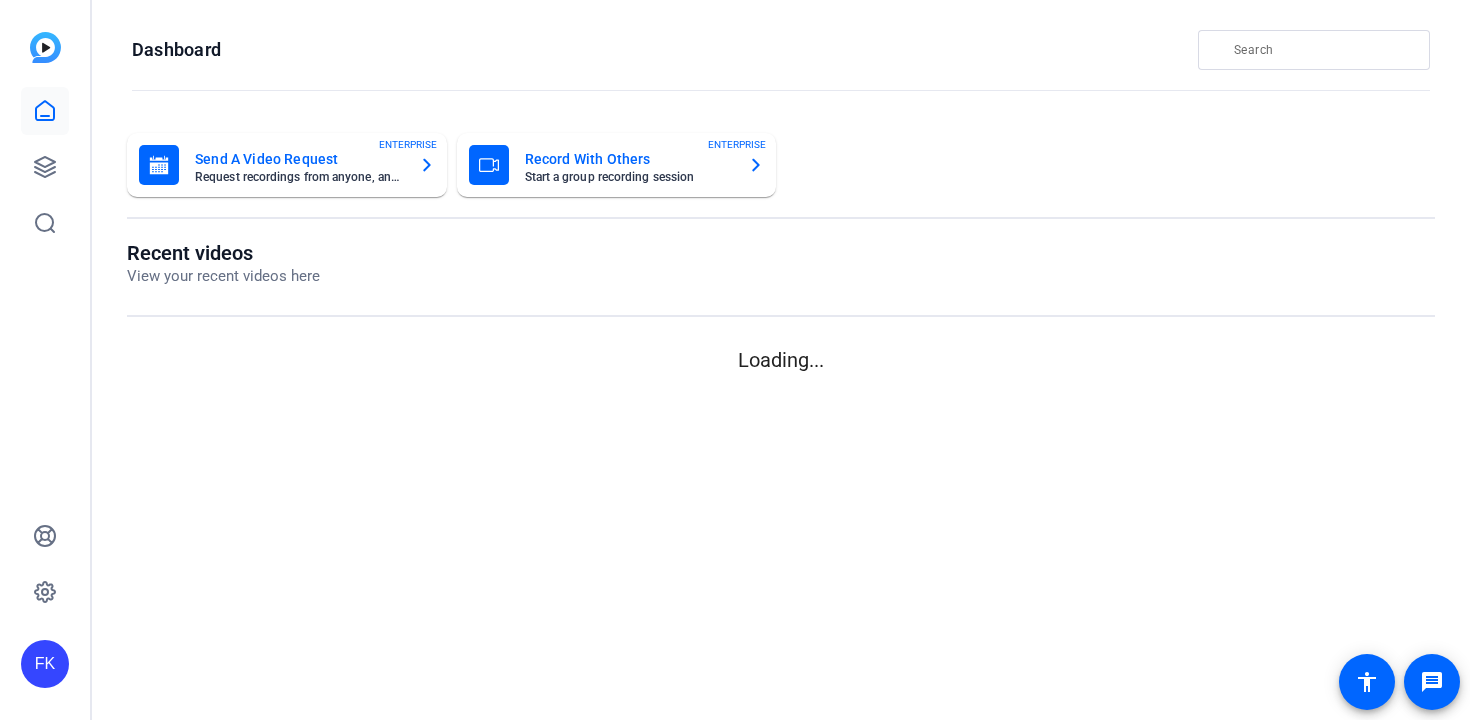scroll, scrollTop: 0, scrollLeft: 0, axis: both 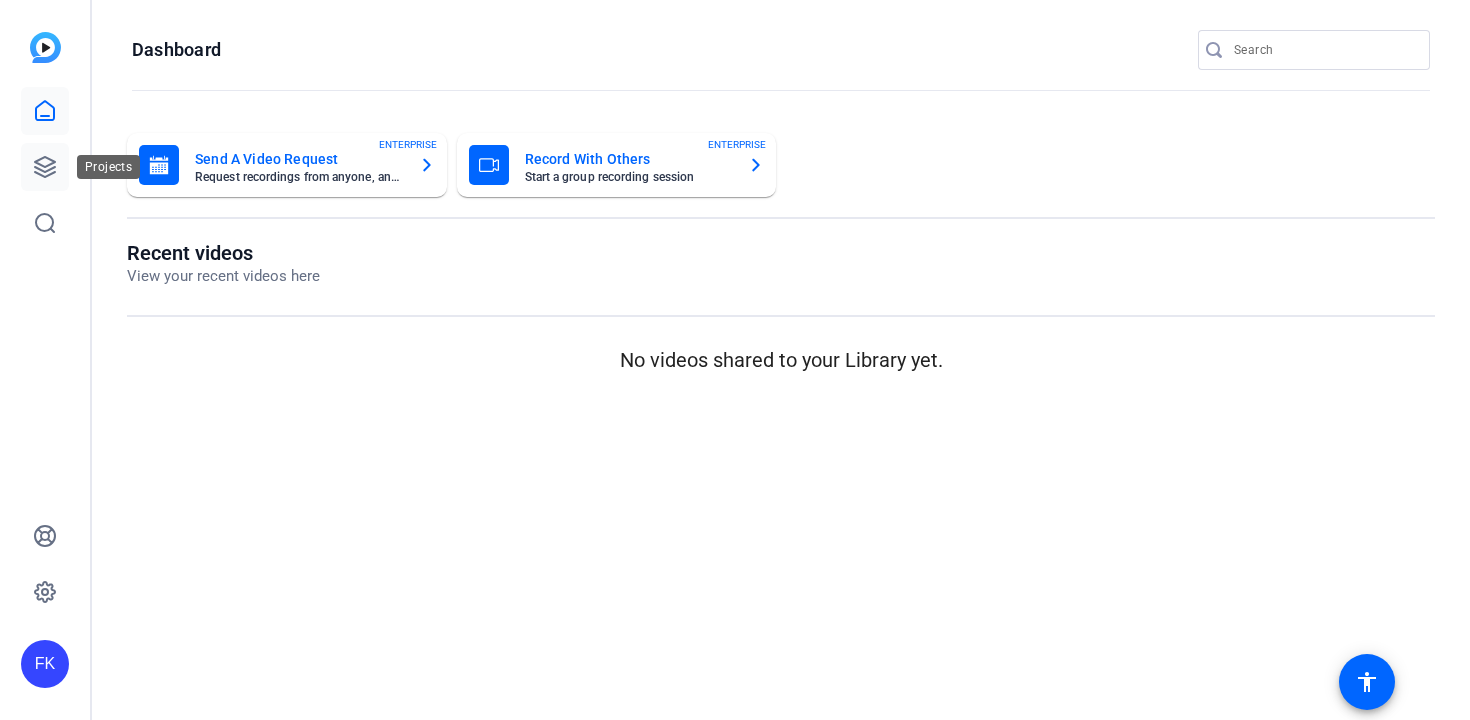click 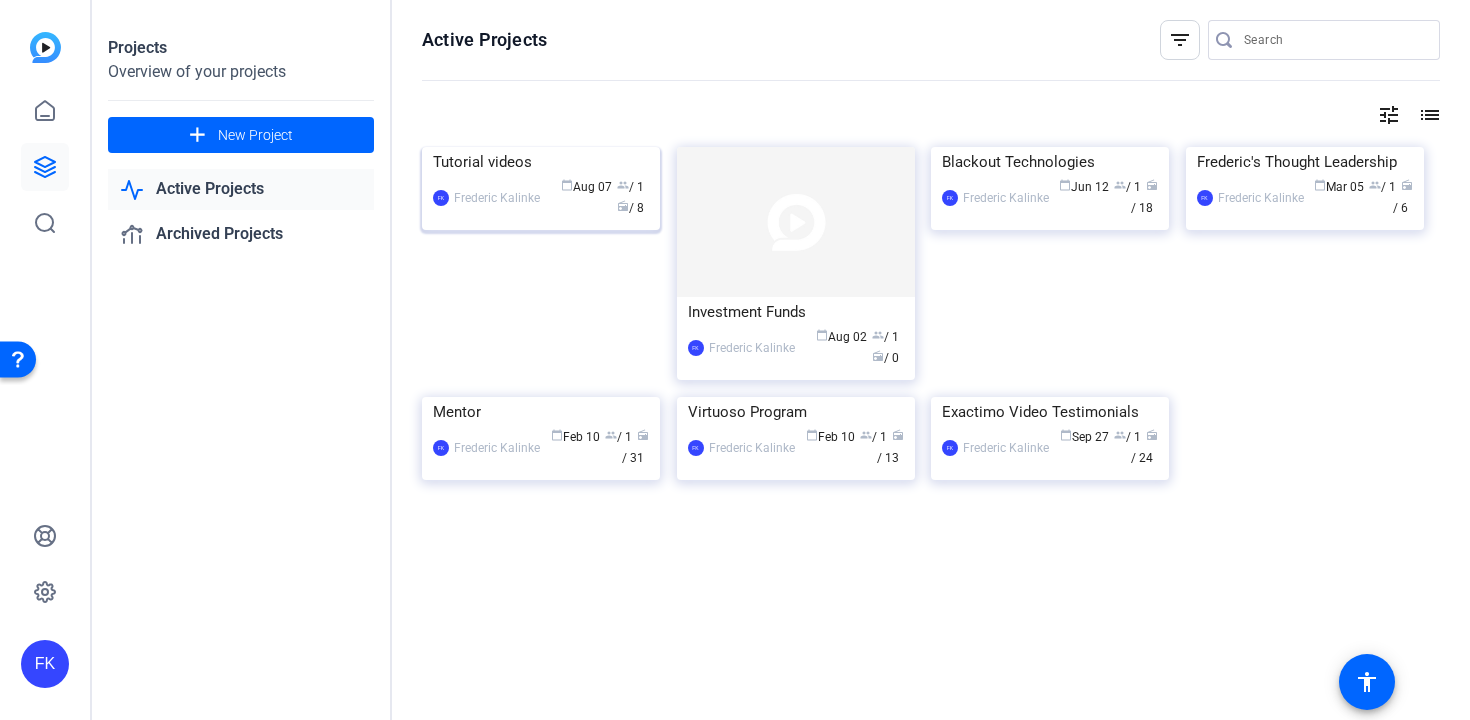 click on "Tutorial videos" 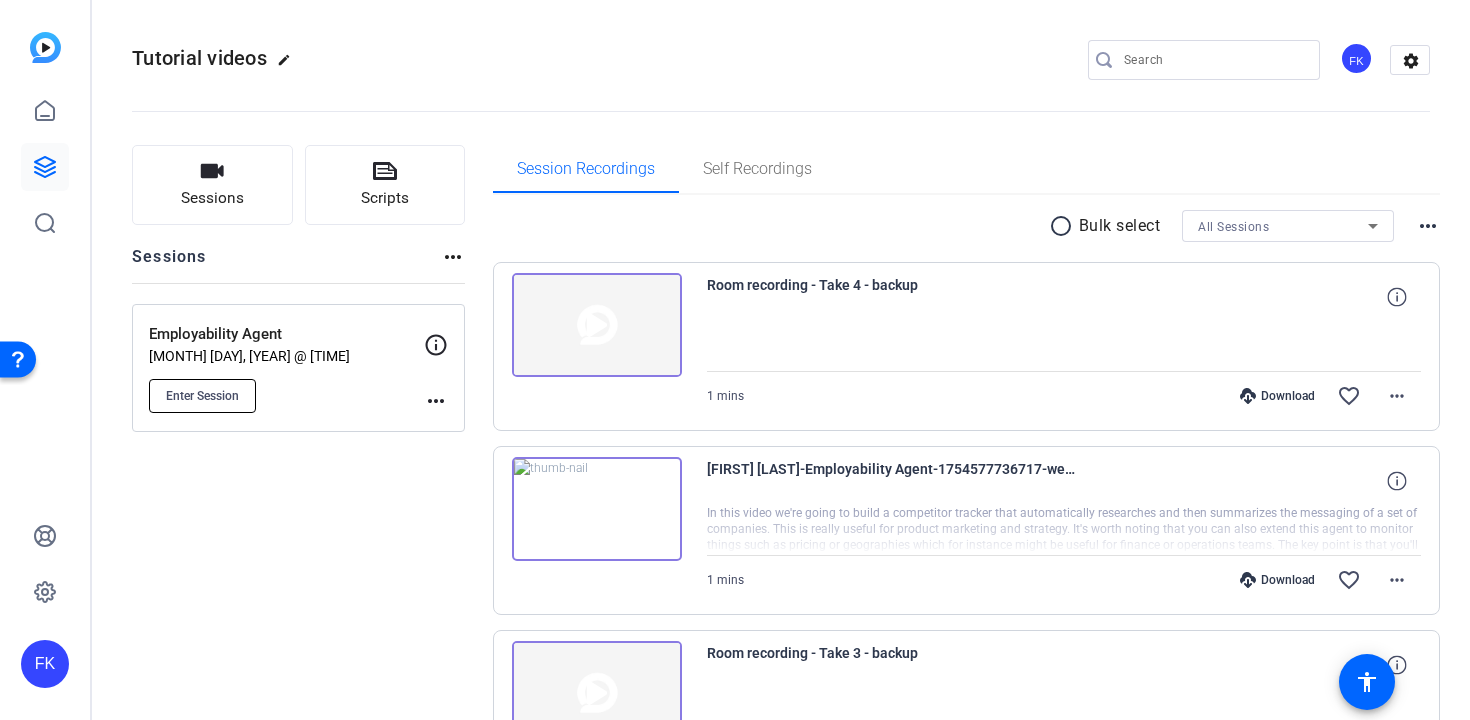 click on "Enter Session" 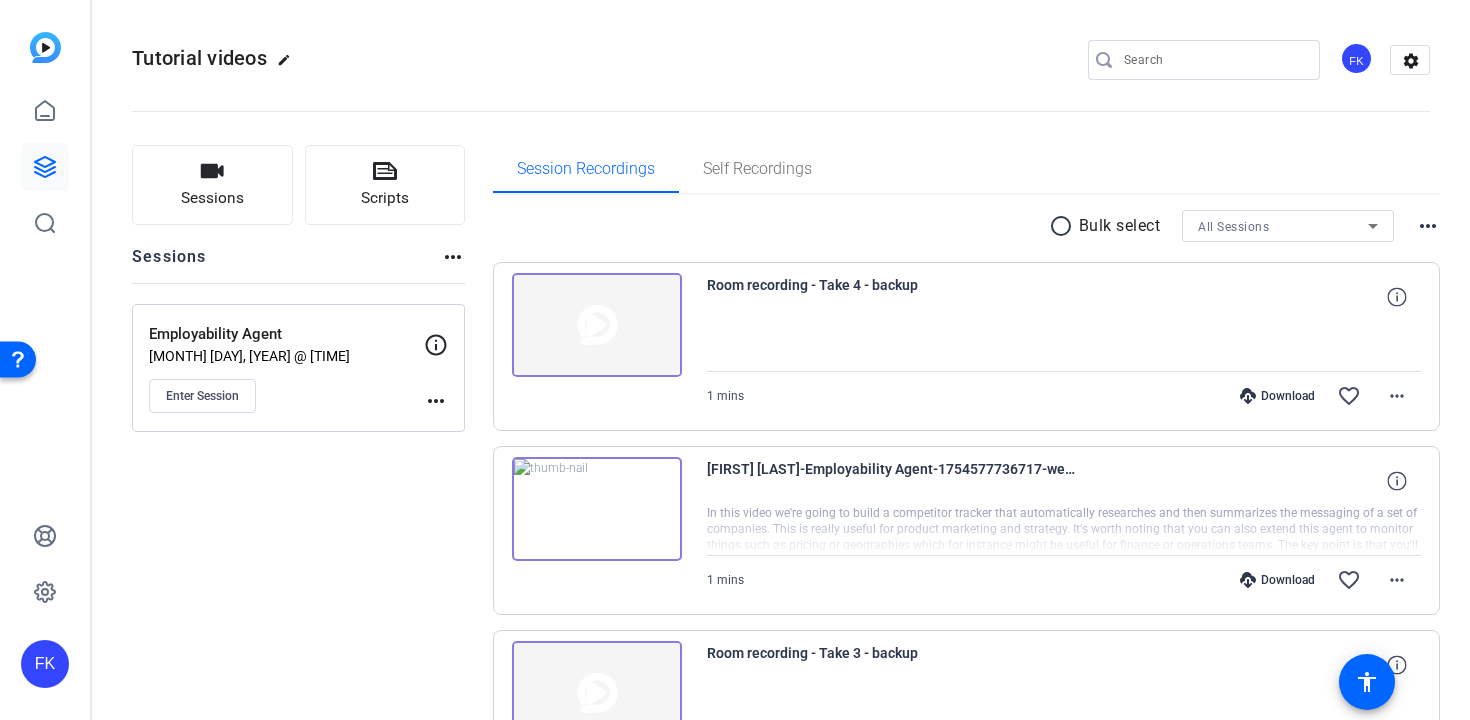 type 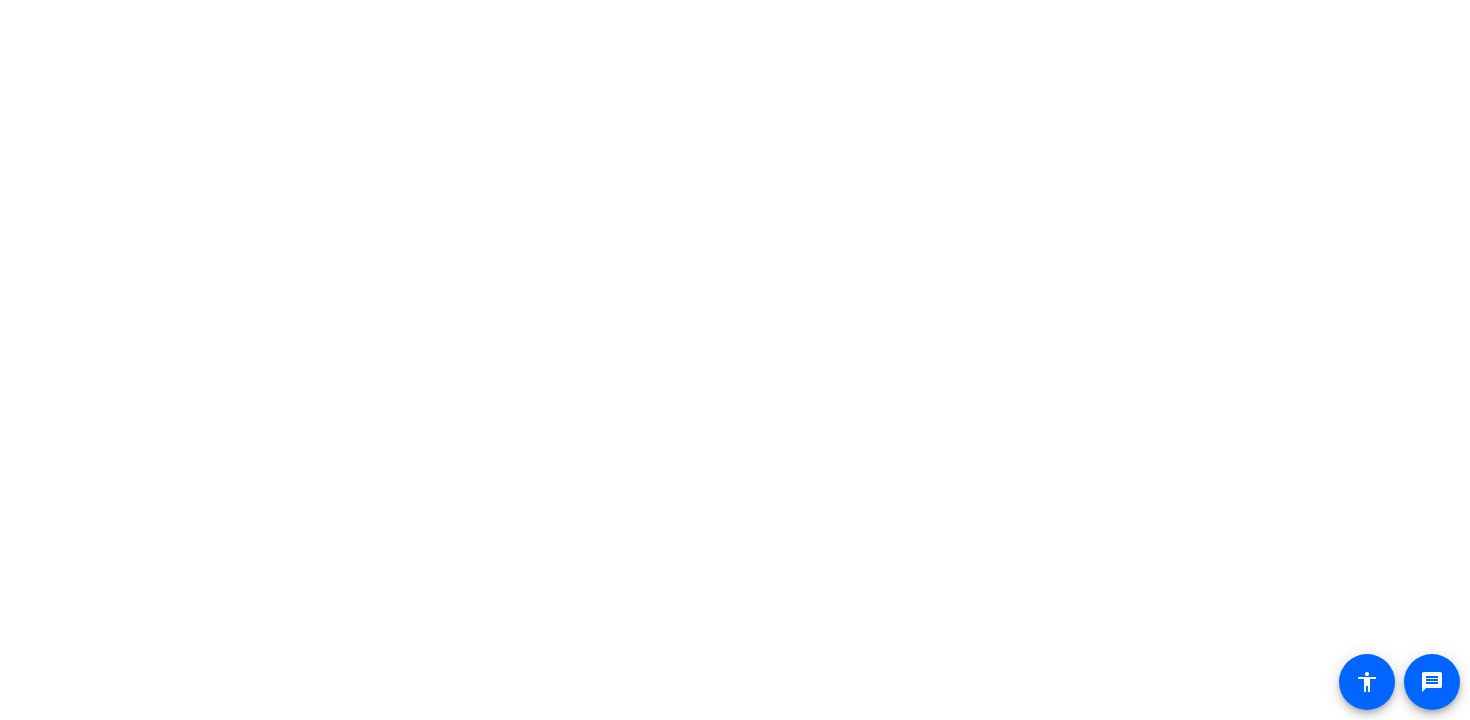 scroll, scrollTop: 0, scrollLeft: 0, axis: both 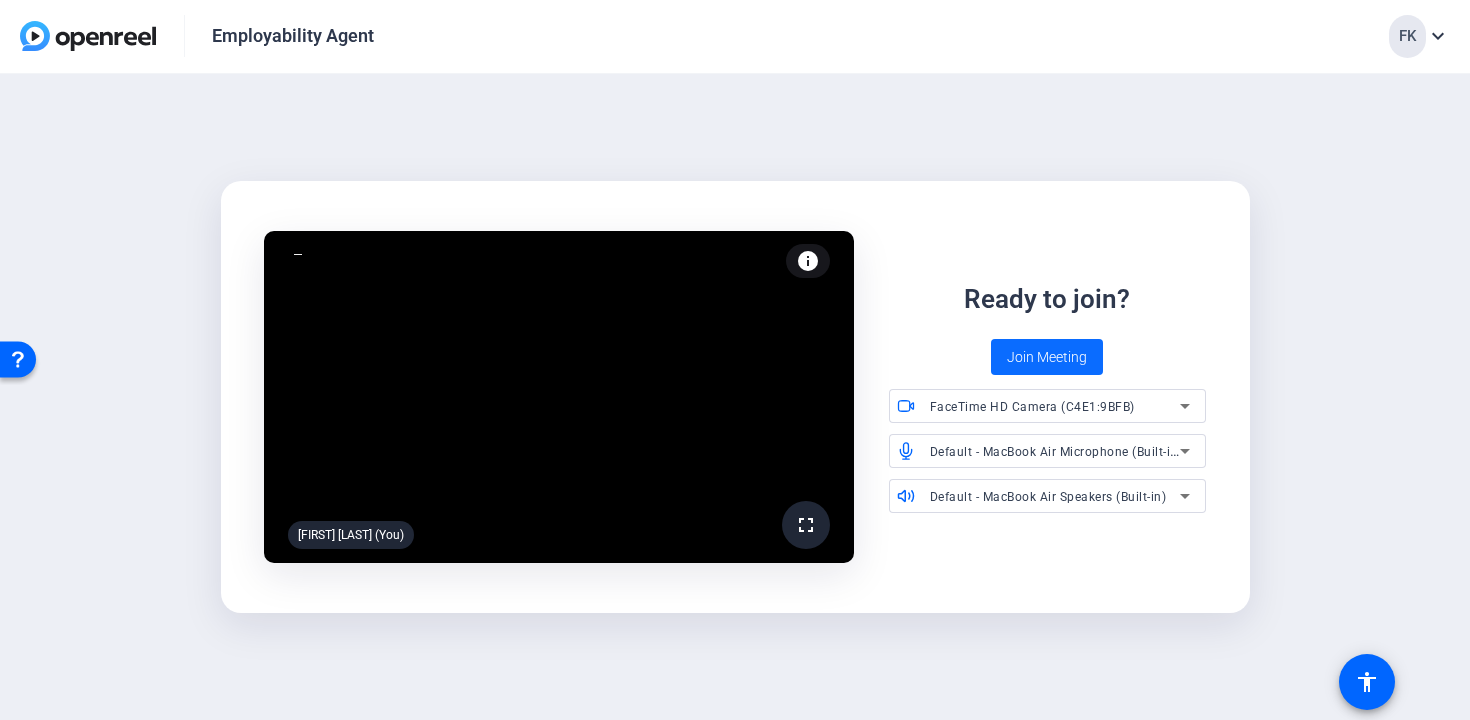 click on "Join Meeting" 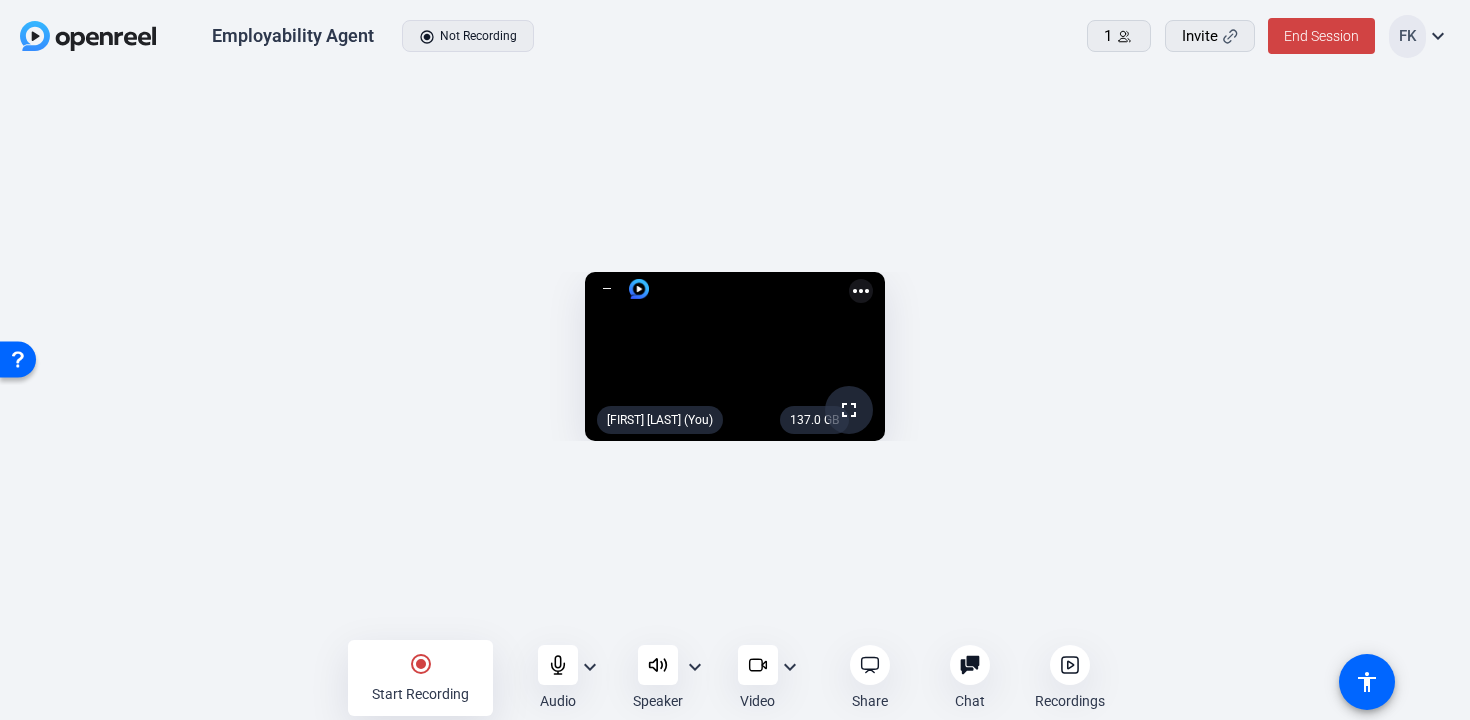 click on "radio_button_checked" 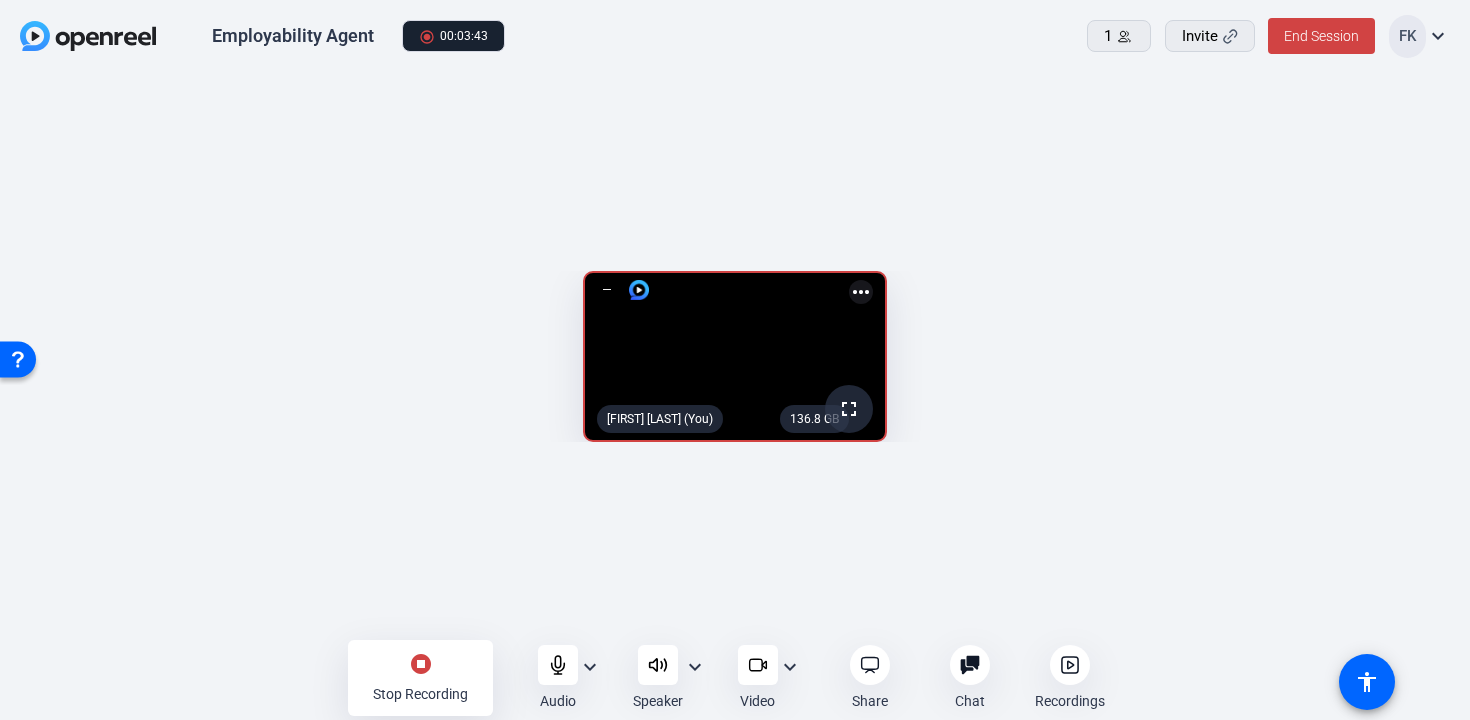 click on "stop_circle Stop Recording" 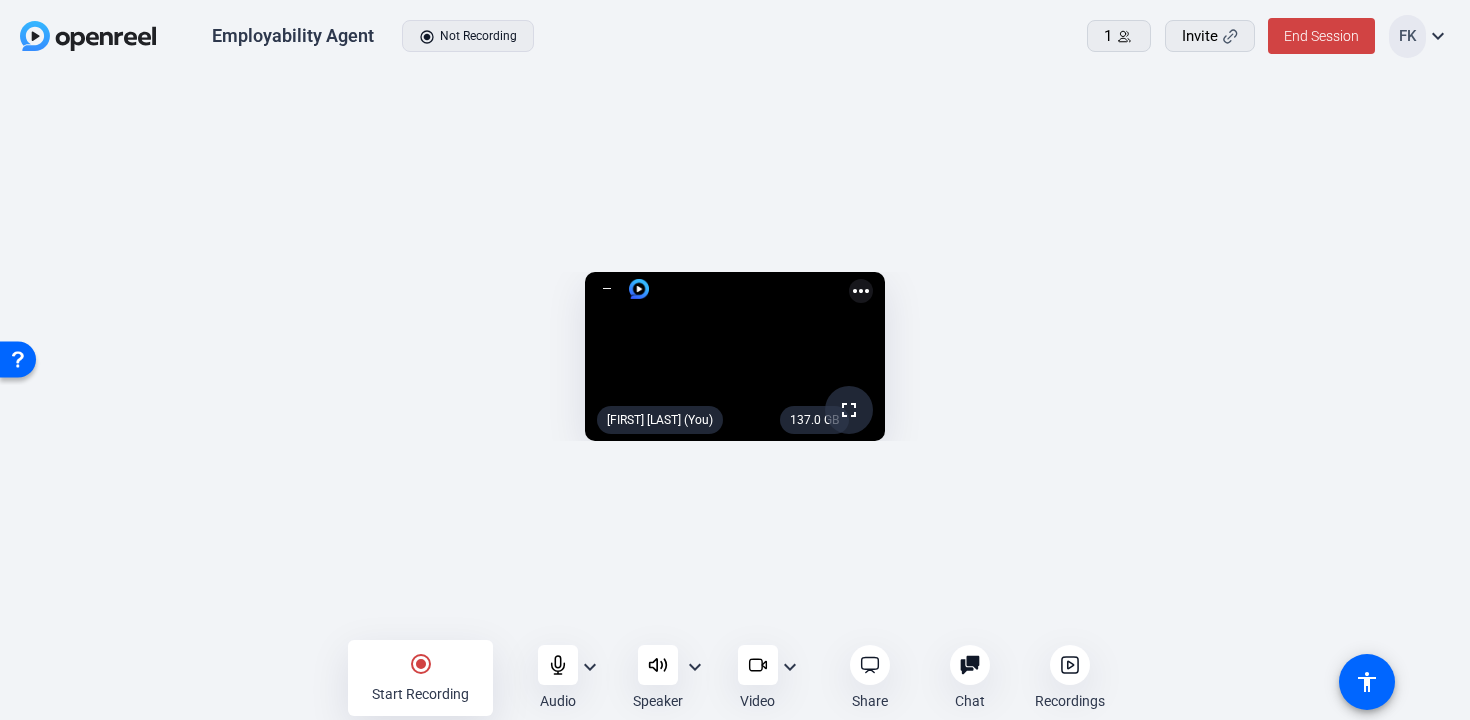 click on "radio_button_checked" 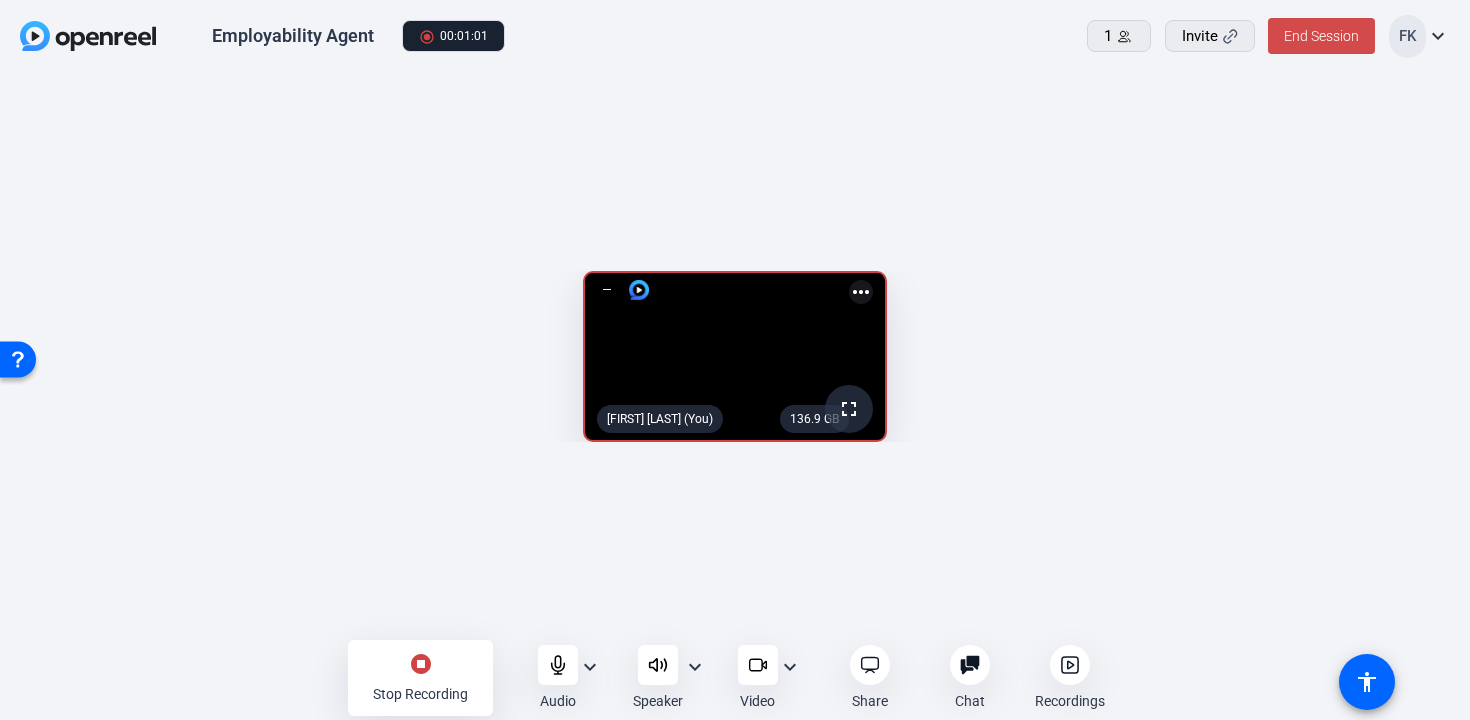 click on "End Session" 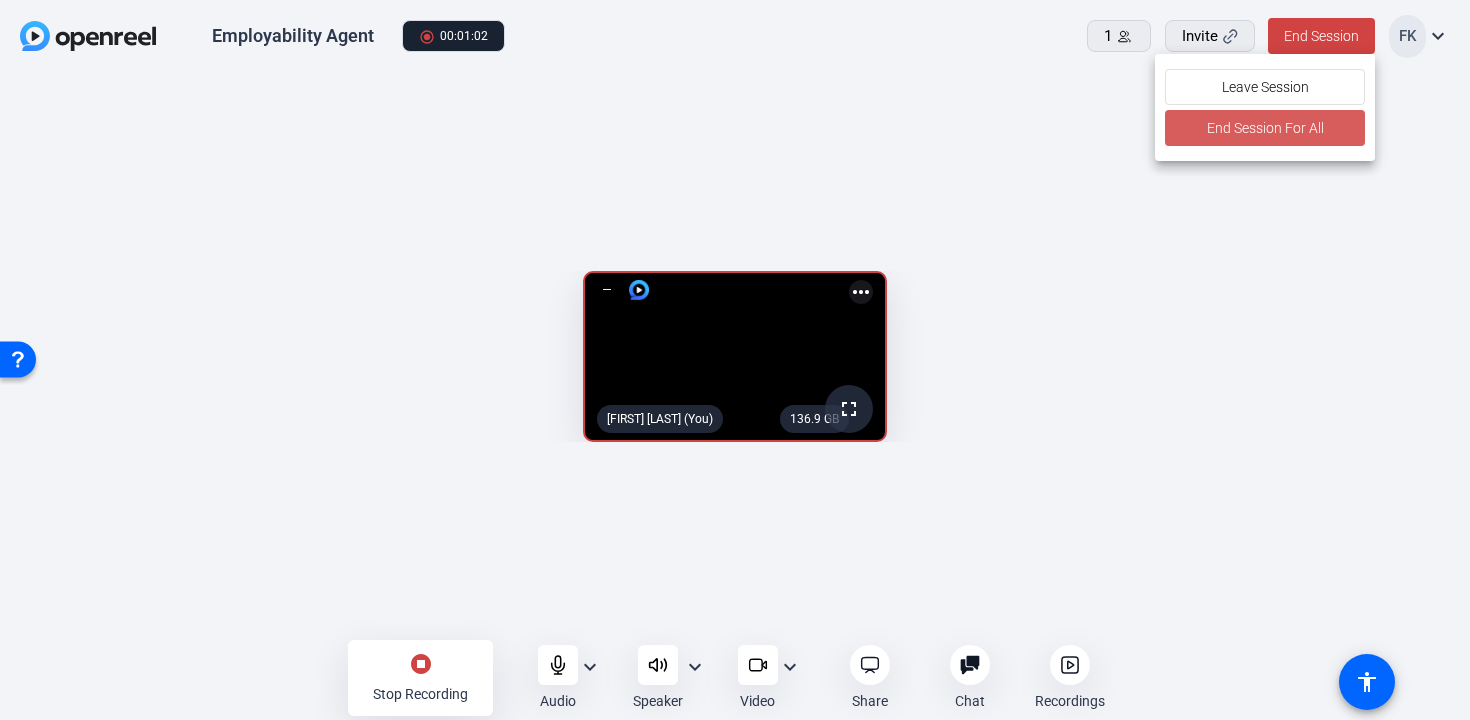 click on "End Session For All" at bounding box center [1264, 128] 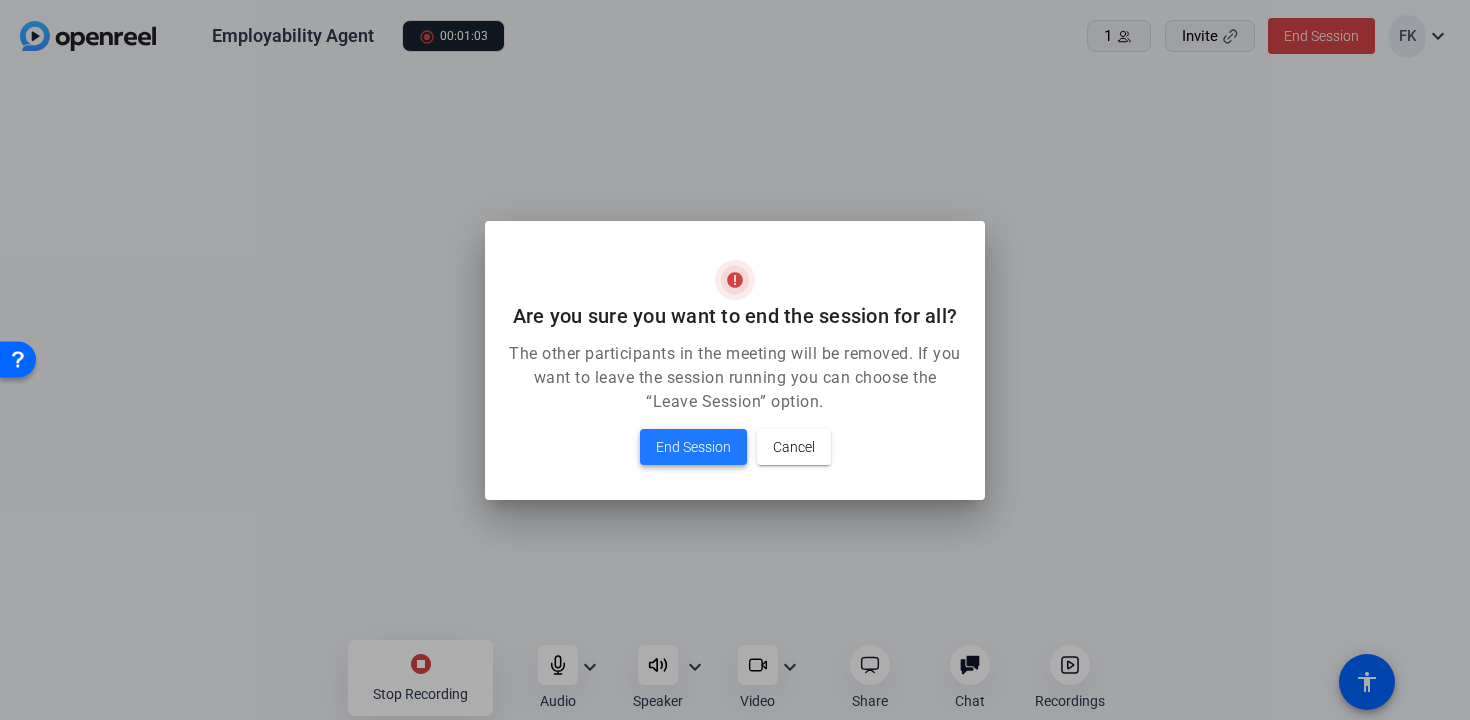 click on "End Session" at bounding box center [693, 447] 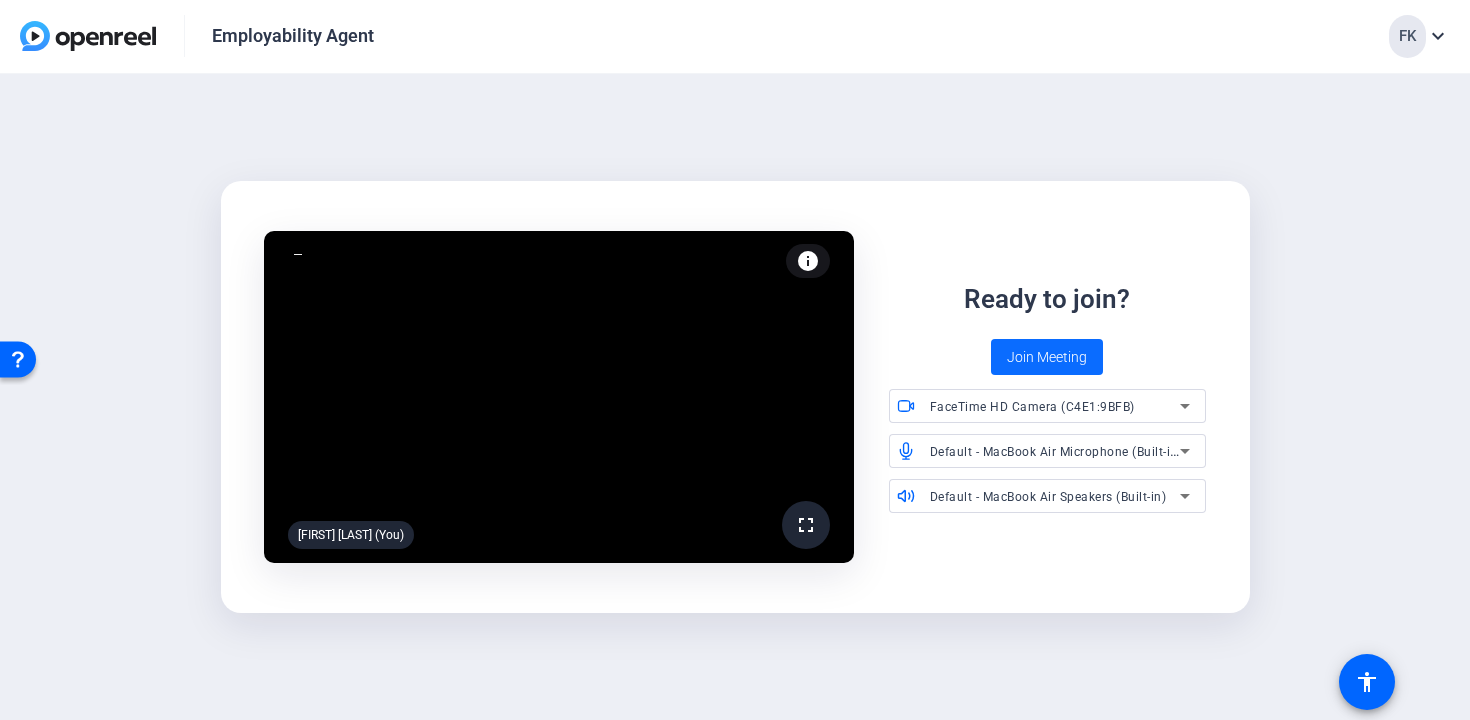 click on "Join Meeting" 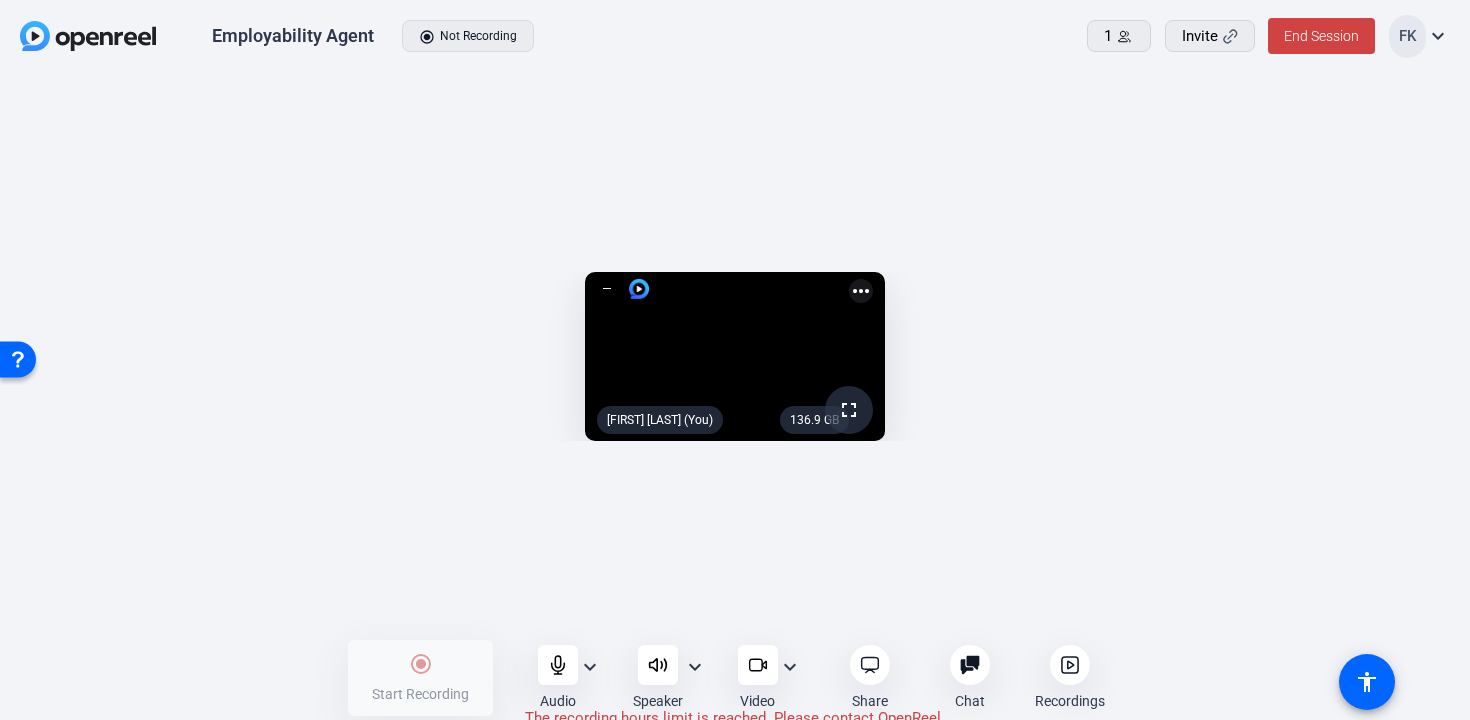 scroll, scrollTop: 9, scrollLeft: 0, axis: vertical 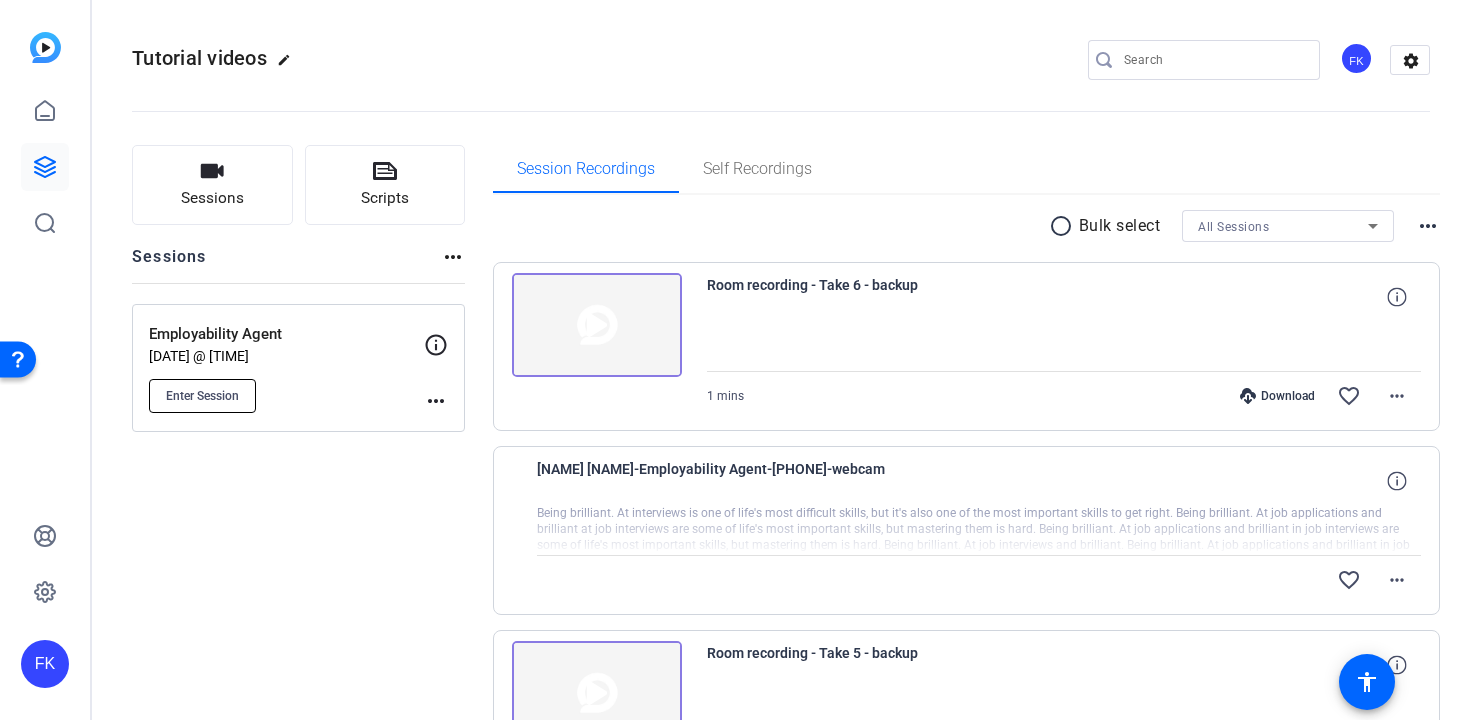 click on "Enter Session" 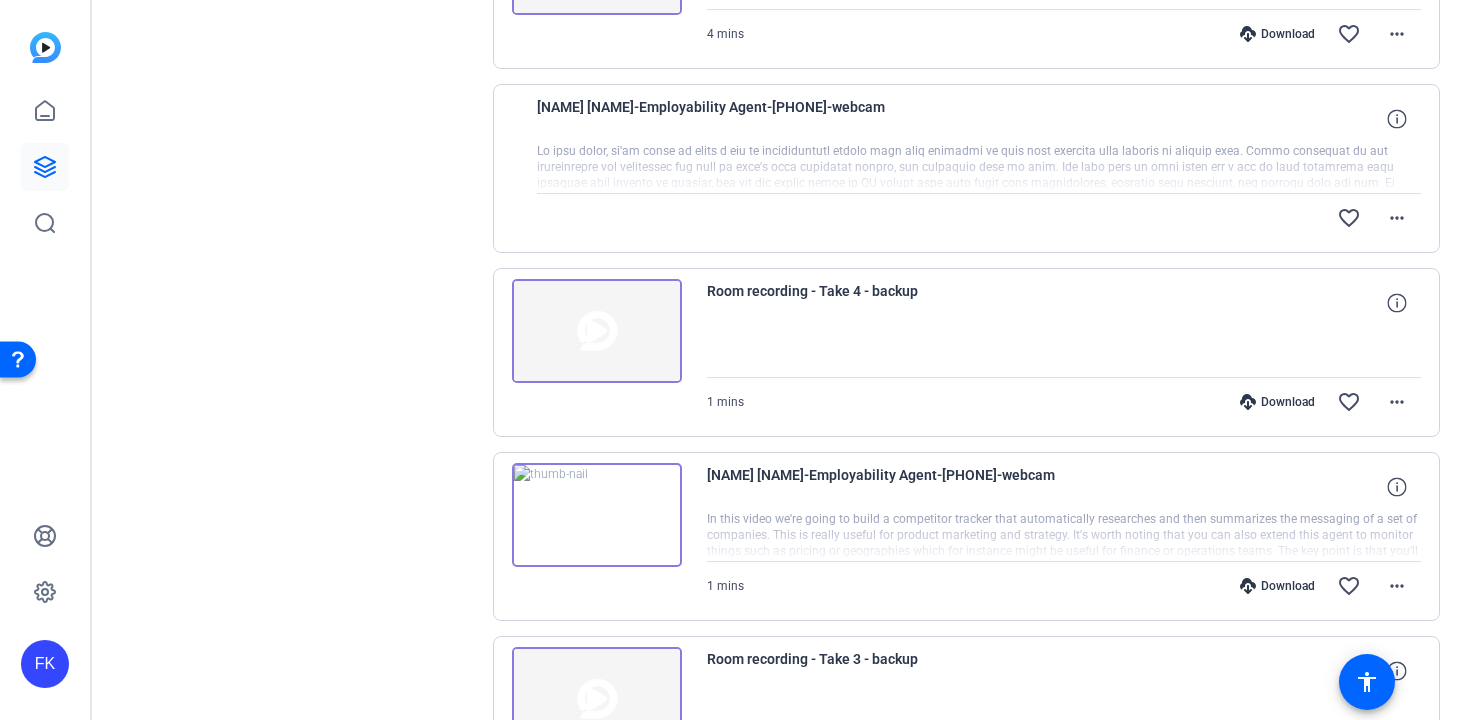scroll, scrollTop: 592, scrollLeft: 0, axis: vertical 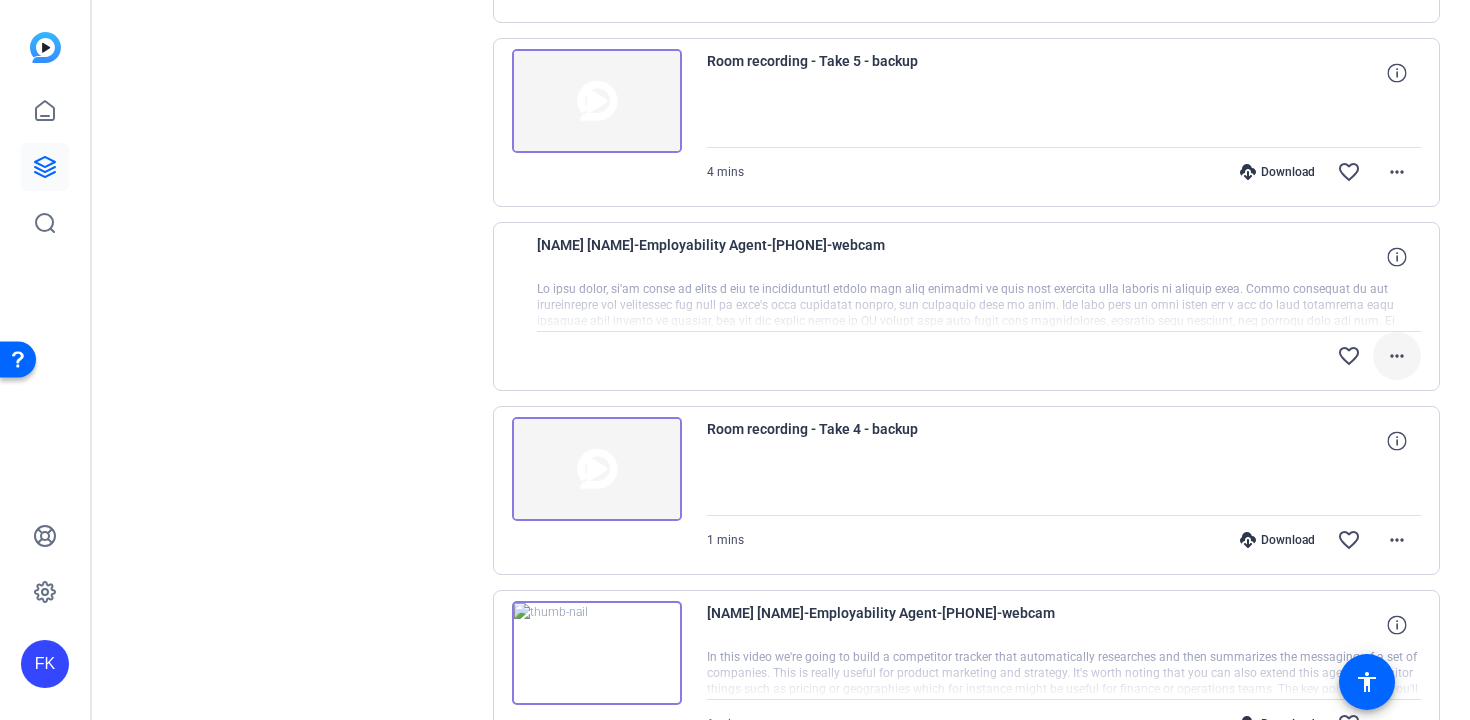 click on "more_horiz" at bounding box center (1397, 356) 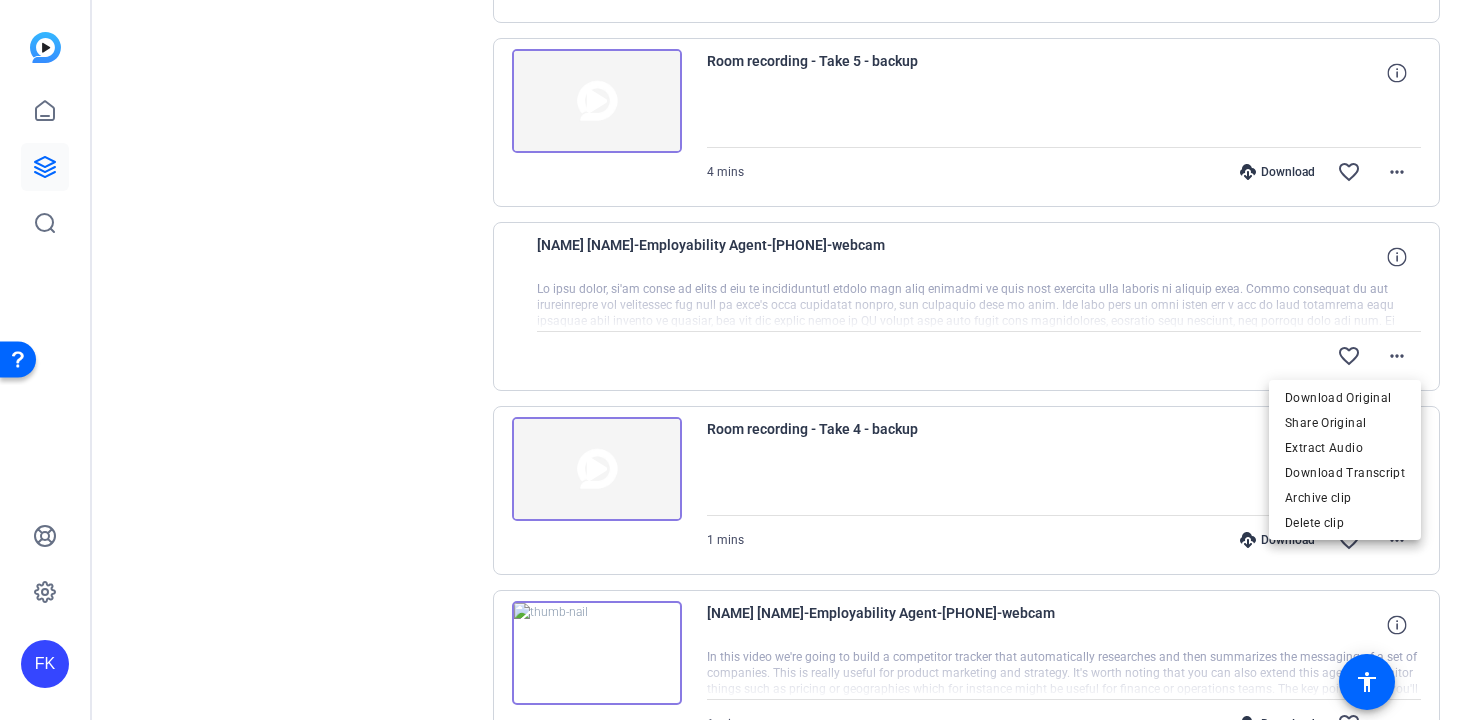 click at bounding box center [735, 360] 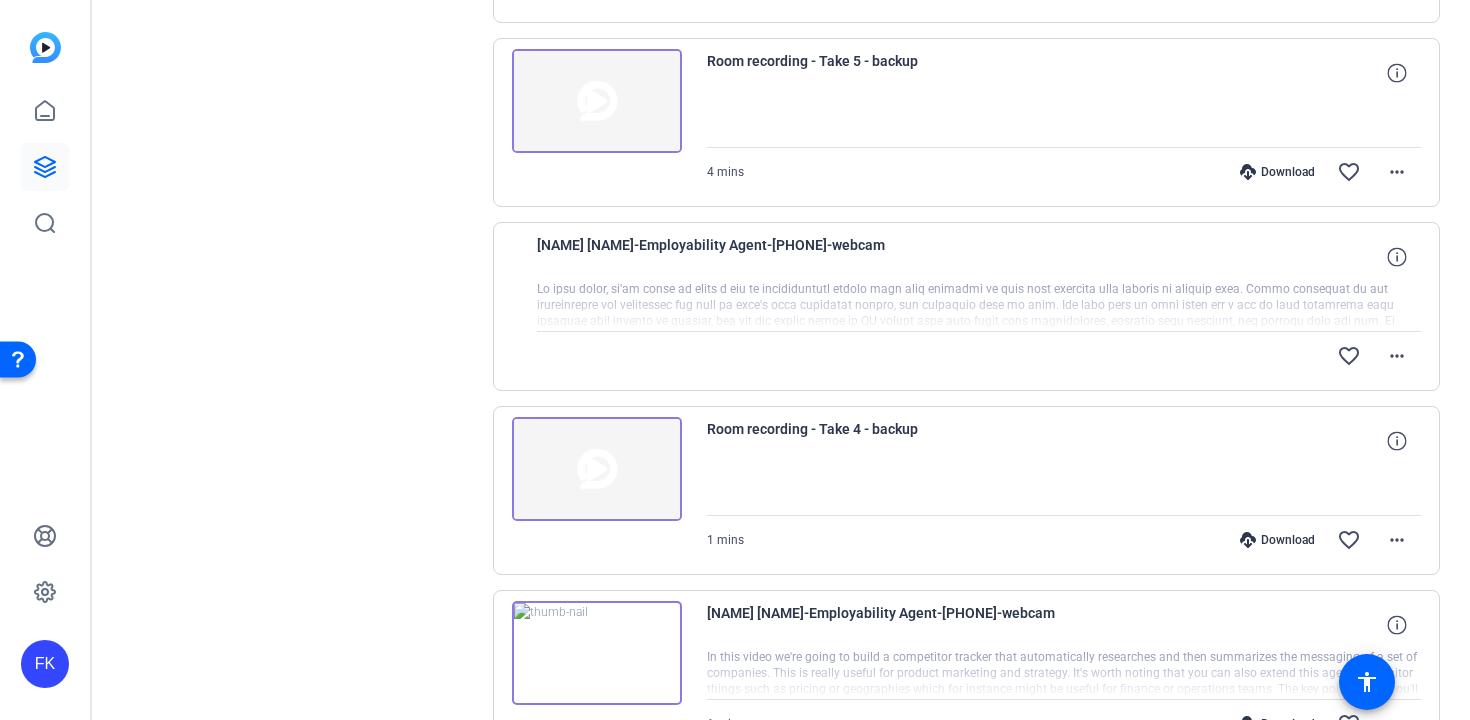 type 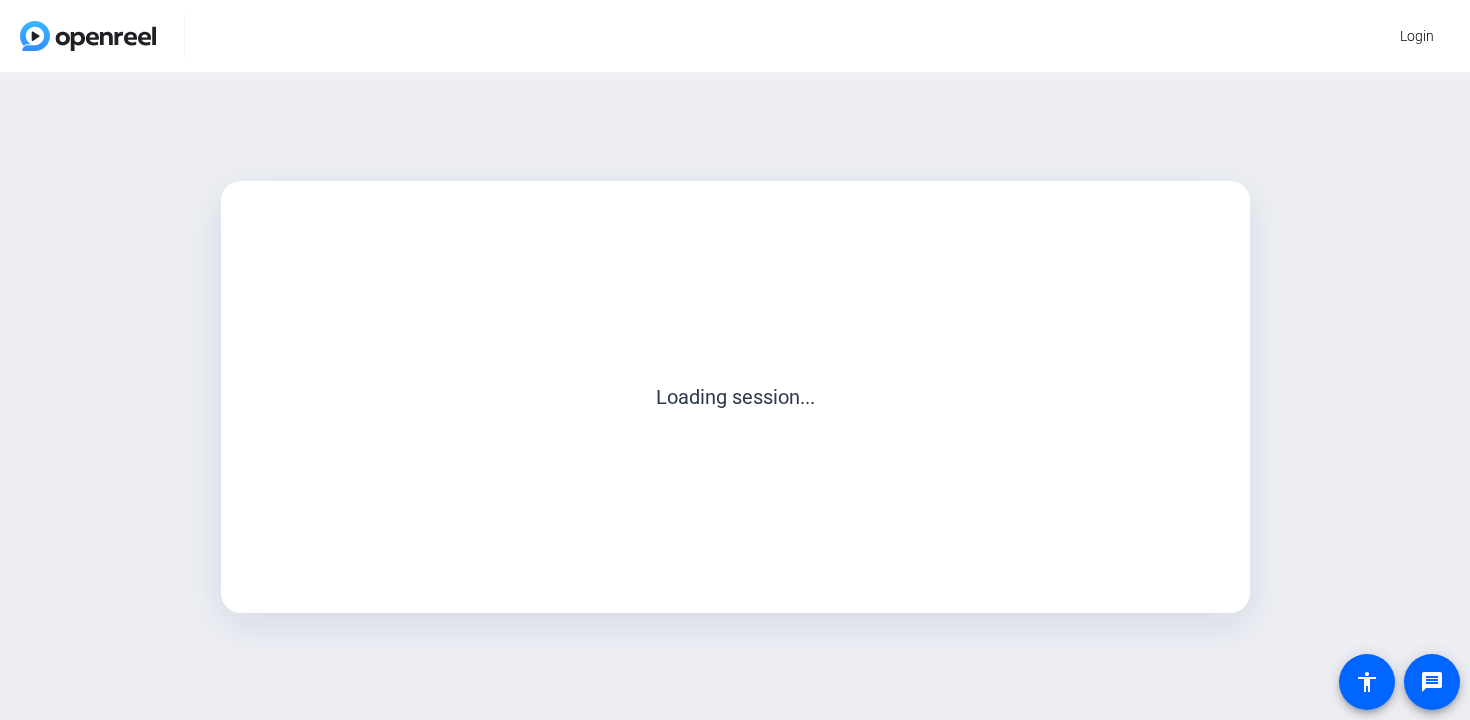 scroll, scrollTop: 0, scrollLeft: 0, axis: both 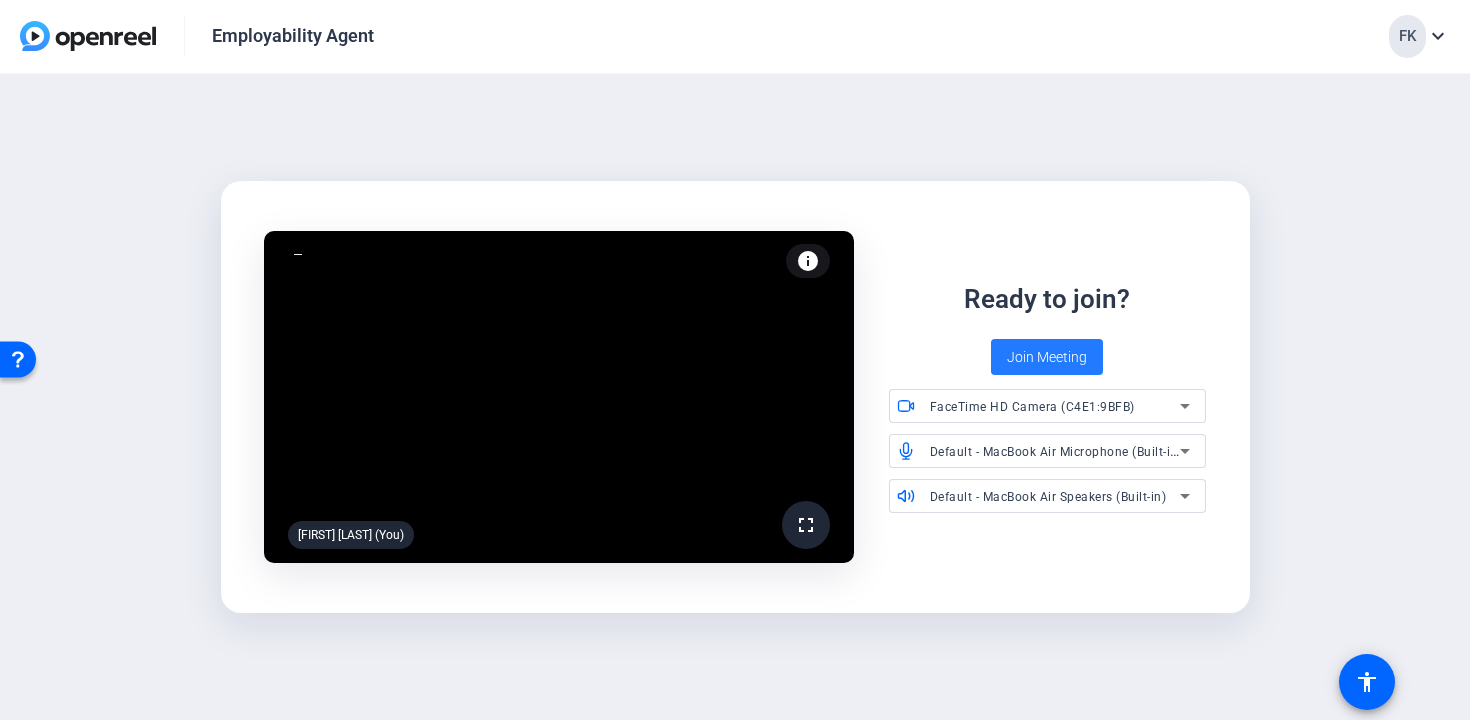 click on "Join Meeting" 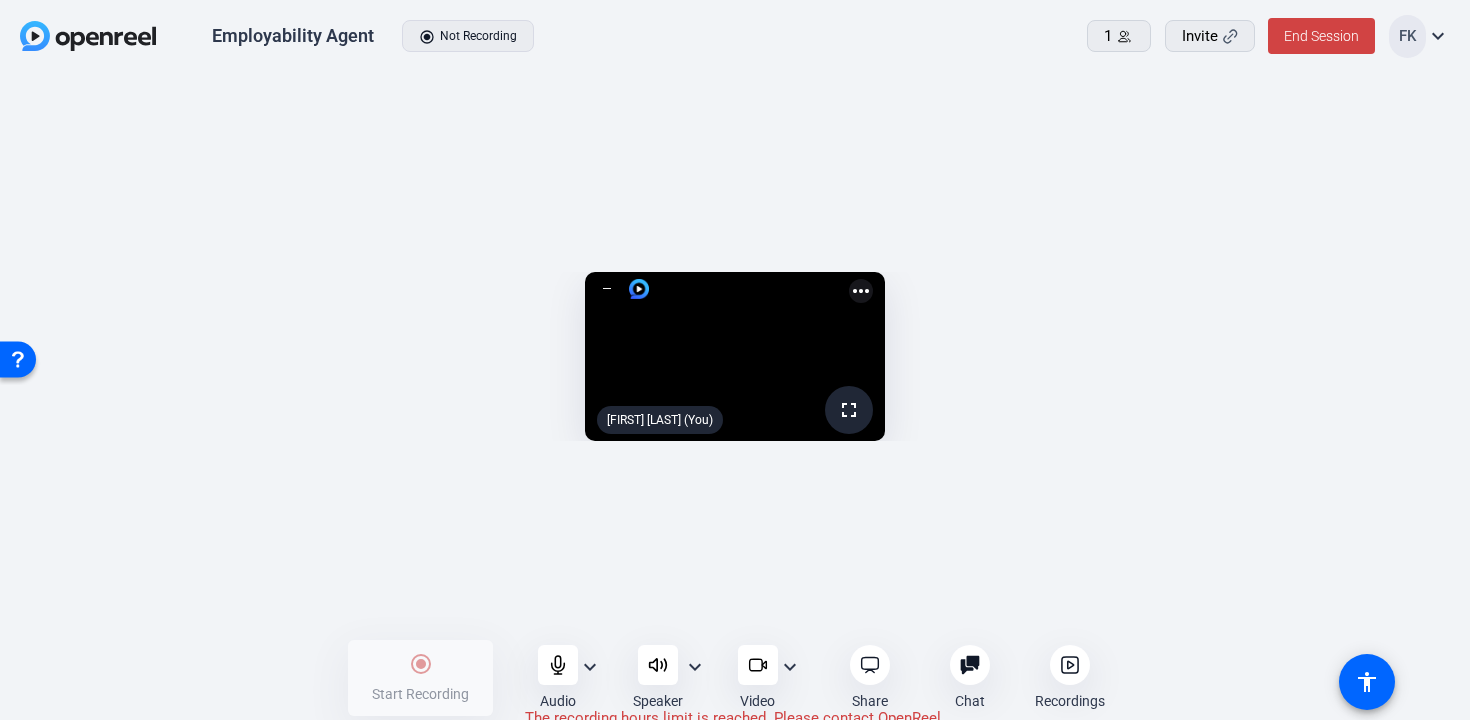 scroll, scrollTop: 9, scrollLeft: 0, axis: vertical 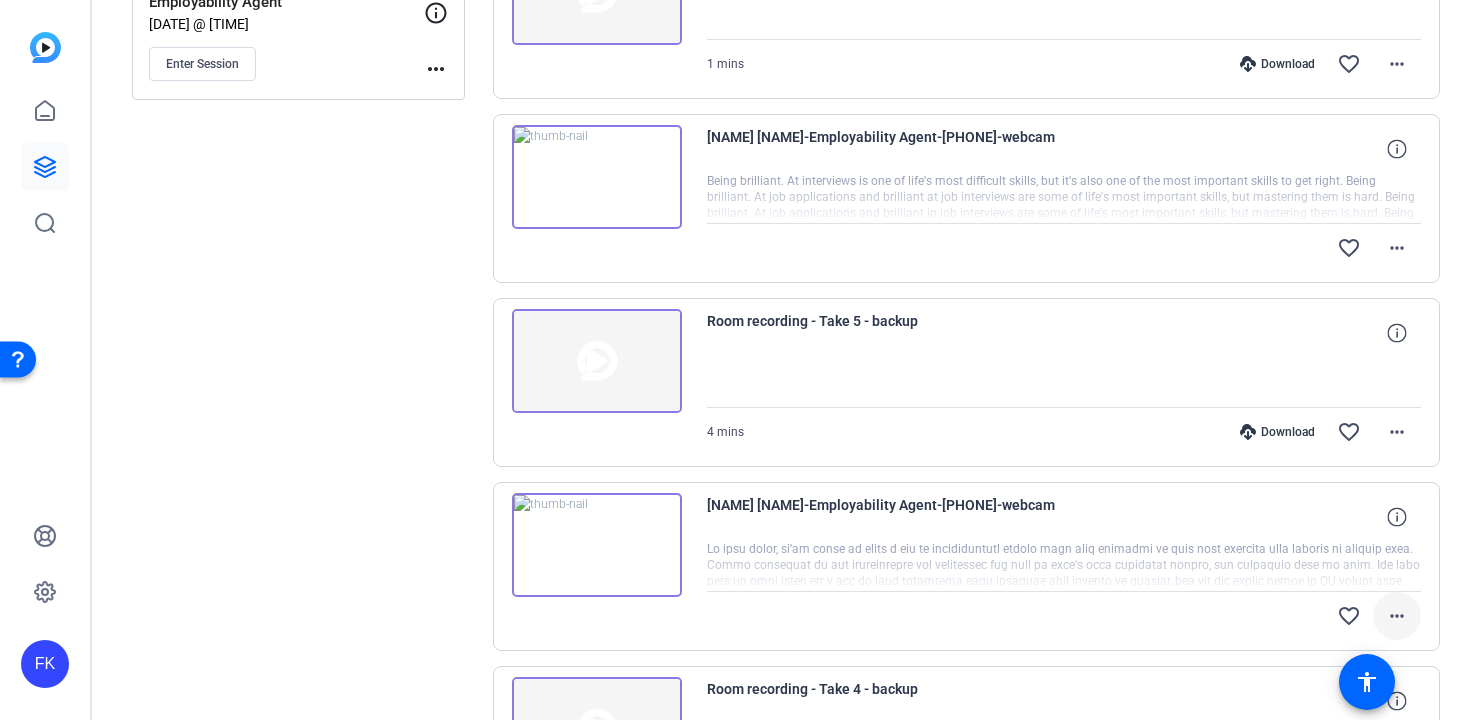 click on "more_horiz" at bounding box center [1397, 616] 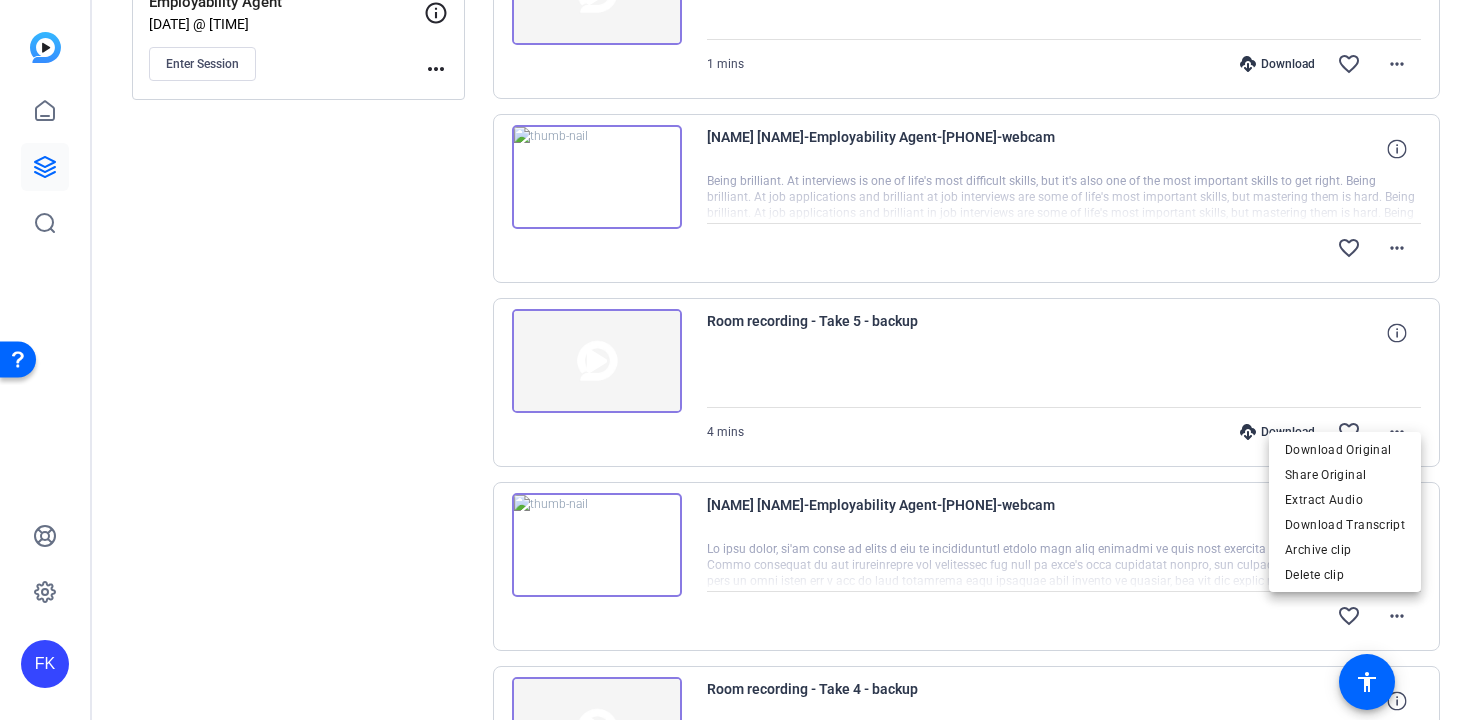 click at bounding box center [735, 360] 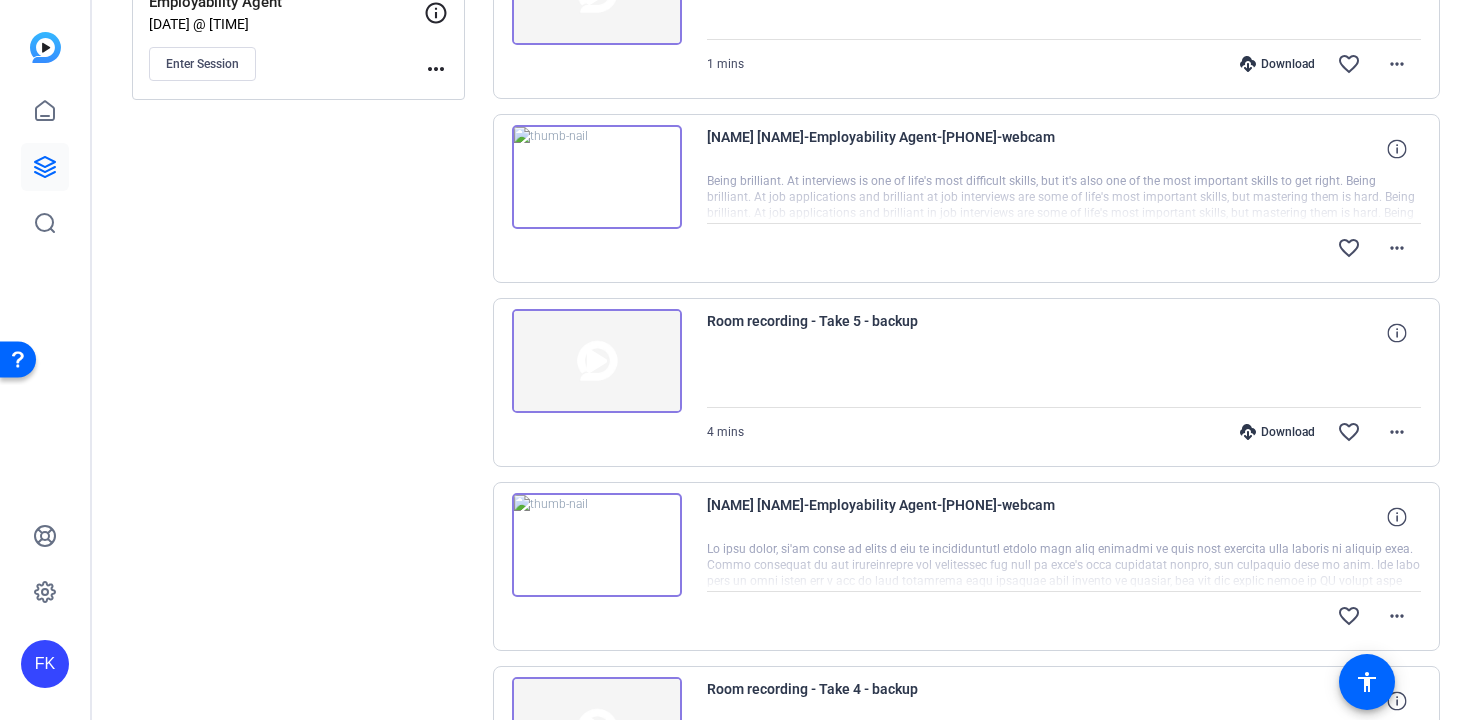 scroll, scrollTop: 670, scrollLeft: 0, axis: vertical 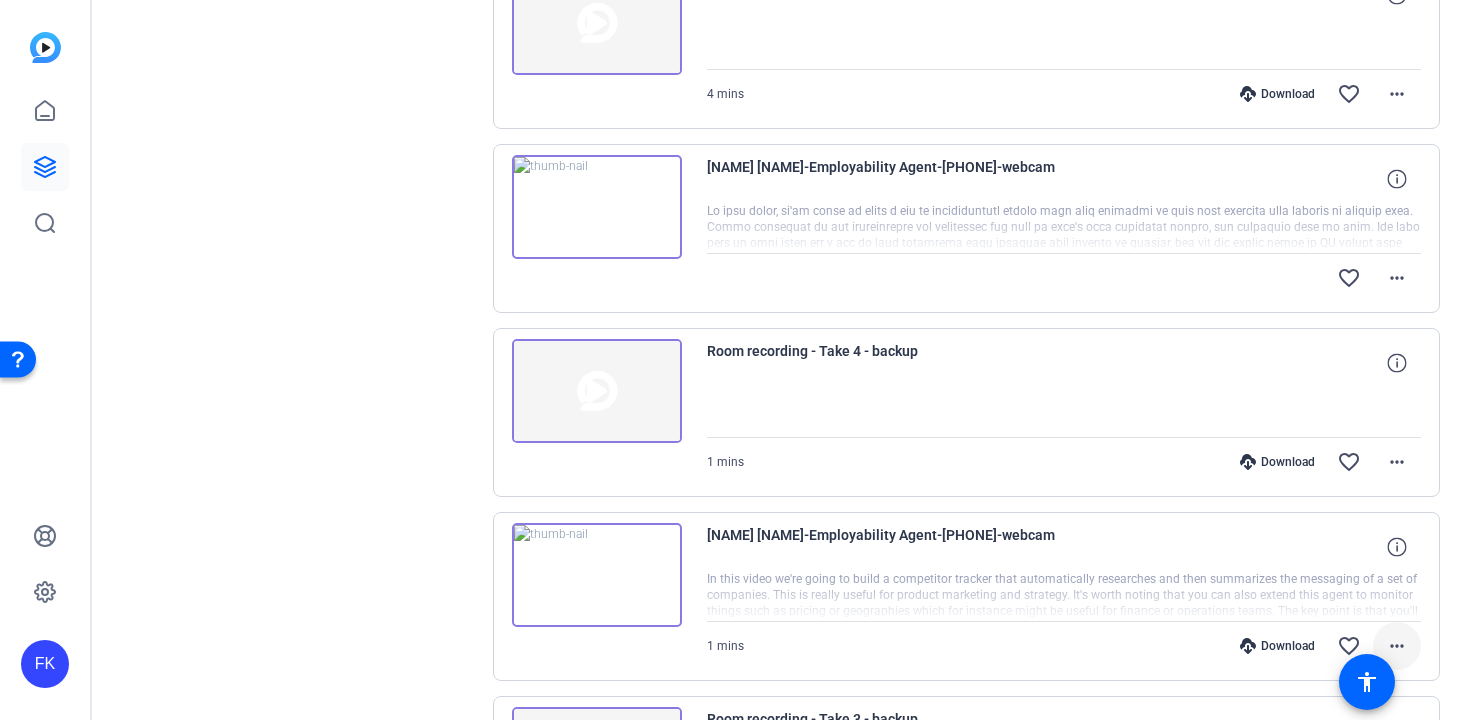 click on "more_horiz" at bounding box center [1397, 646] 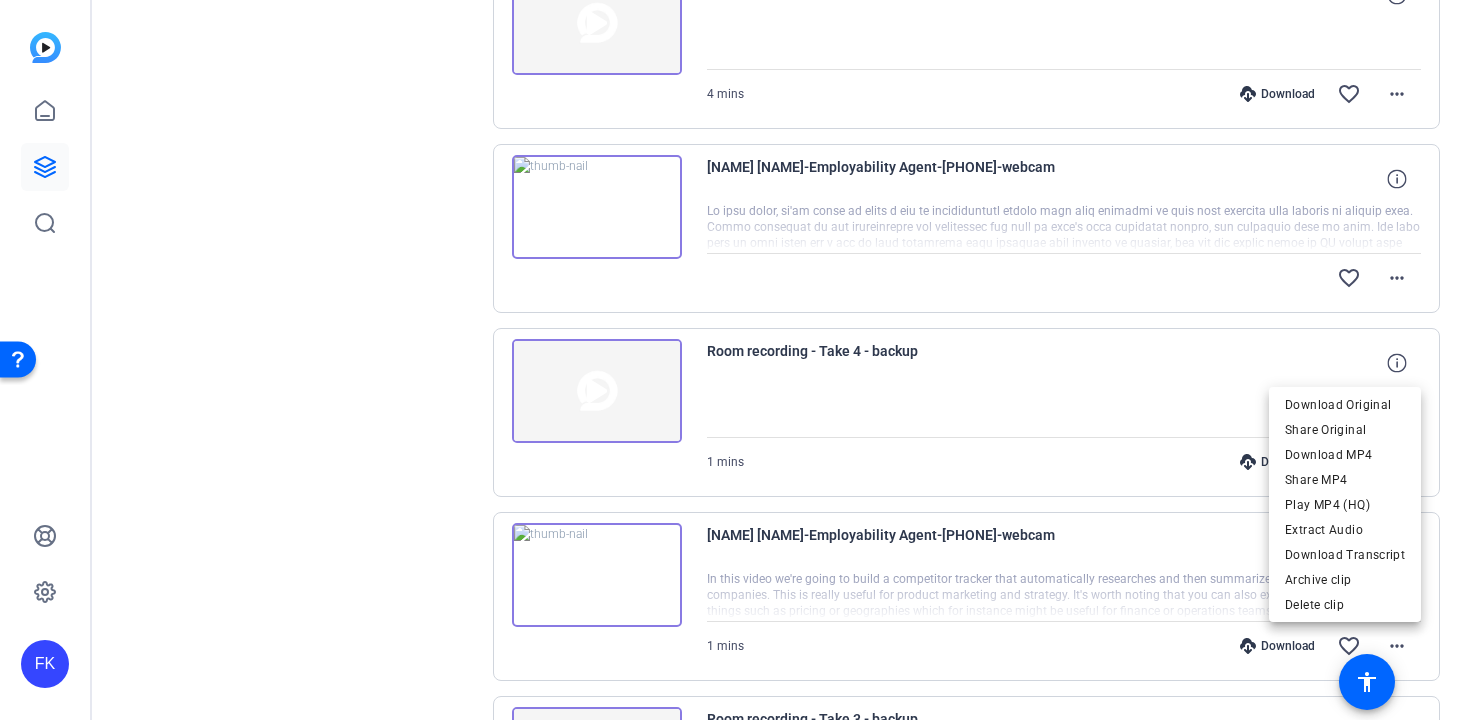 click at bounding box center [735, 360] 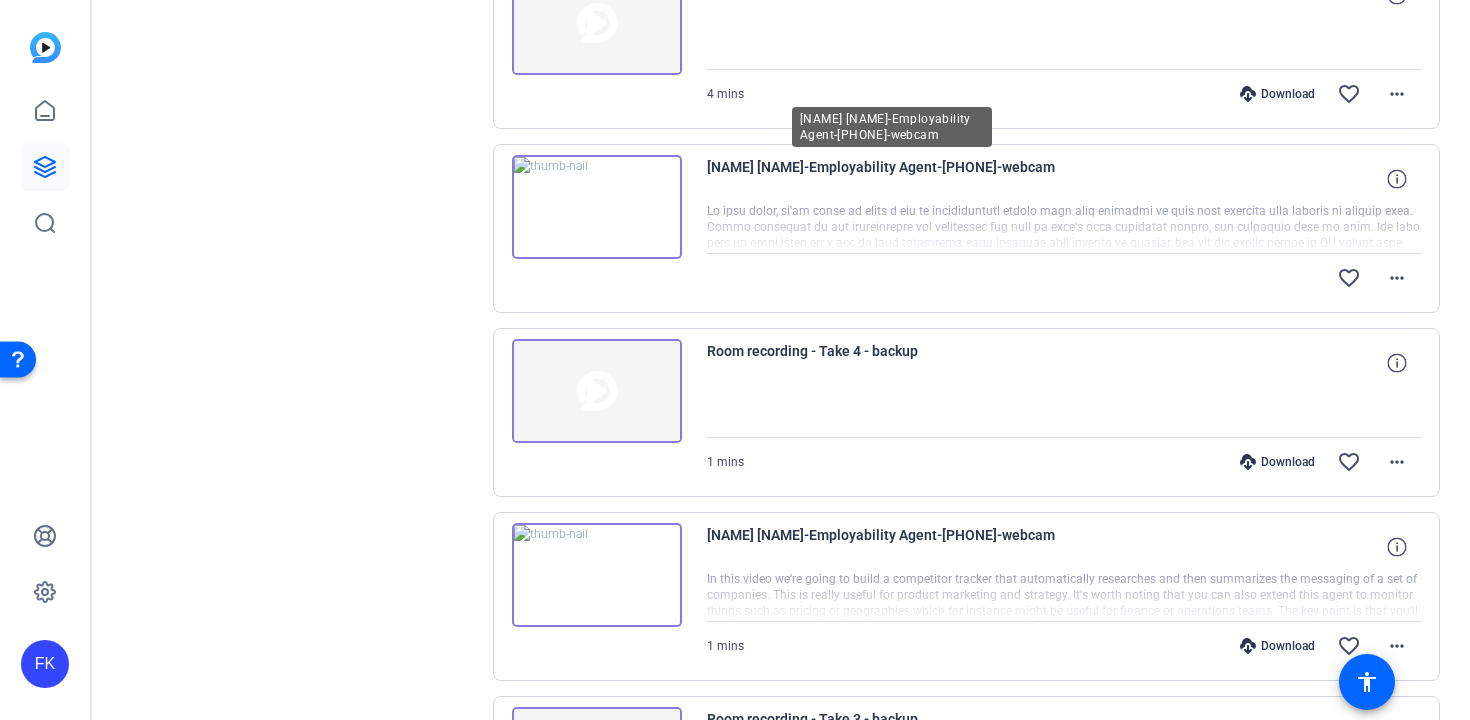 type 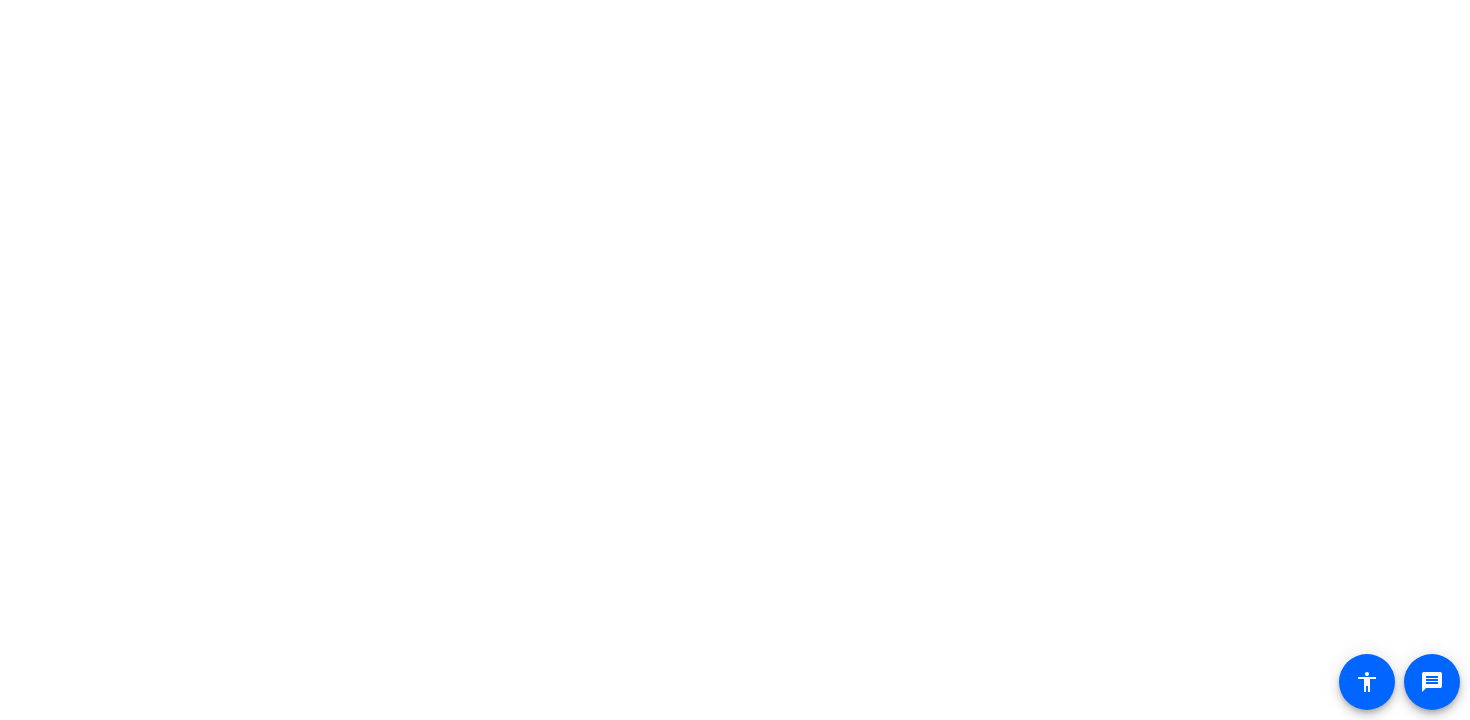 scroll, scrollTop: 0, scrollLeft: 0, axis: both 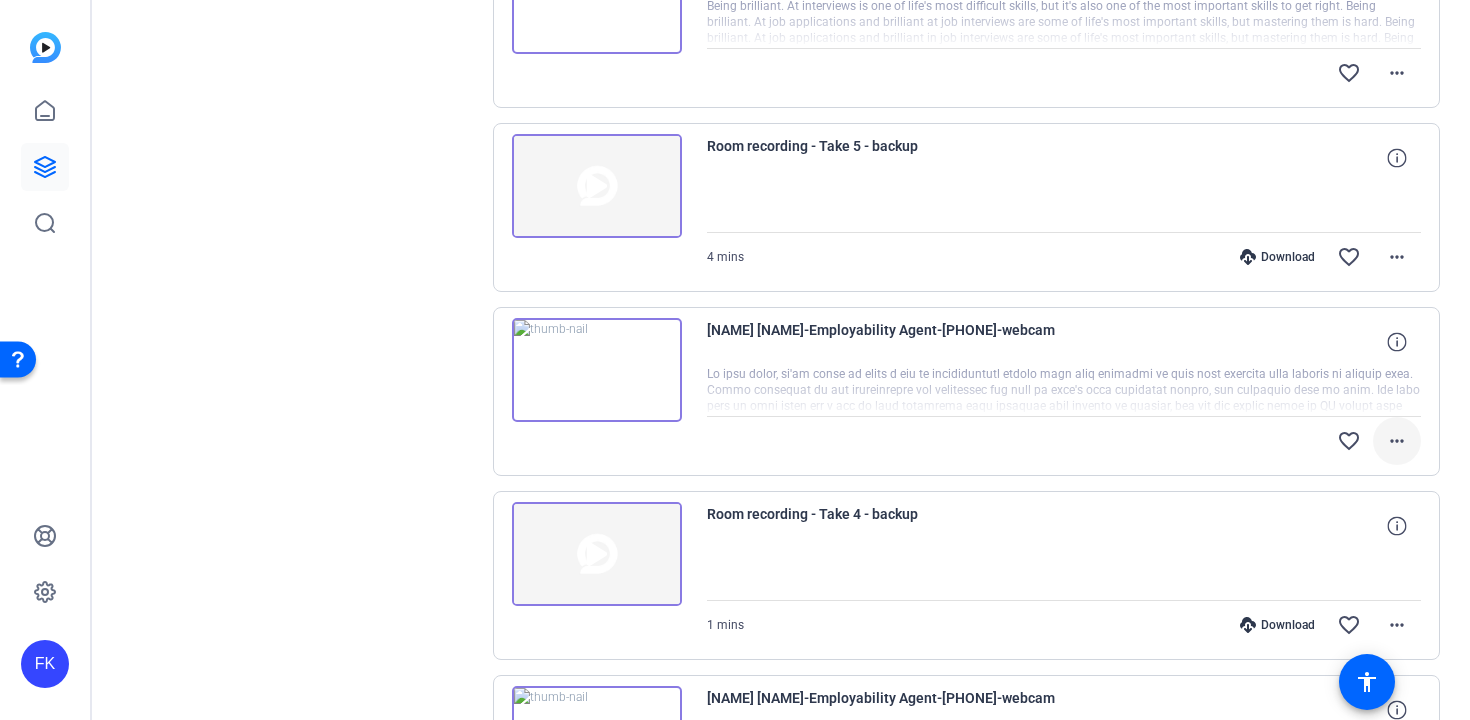 click on "more_horiz" at bounding box center [1397, 441] 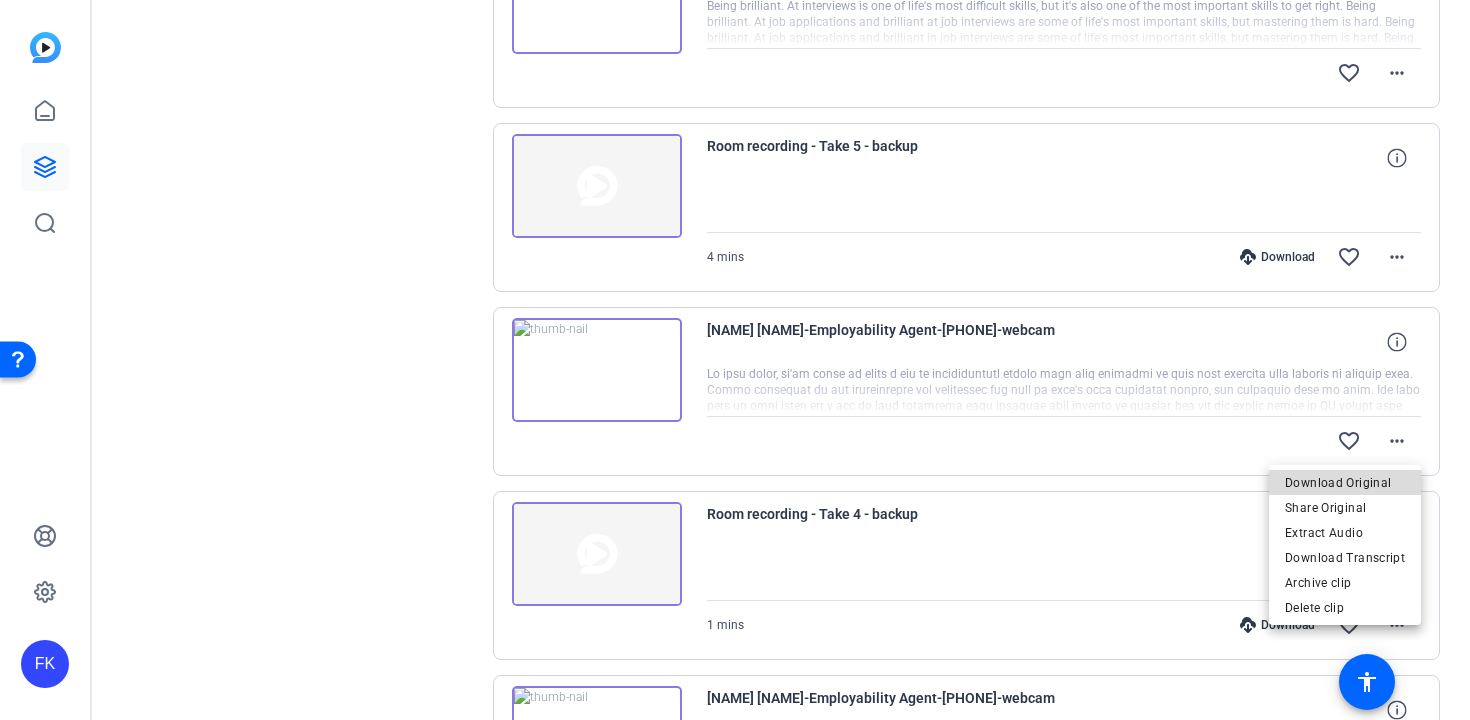 click on "Download Original" at bounding box center [1345, 483] 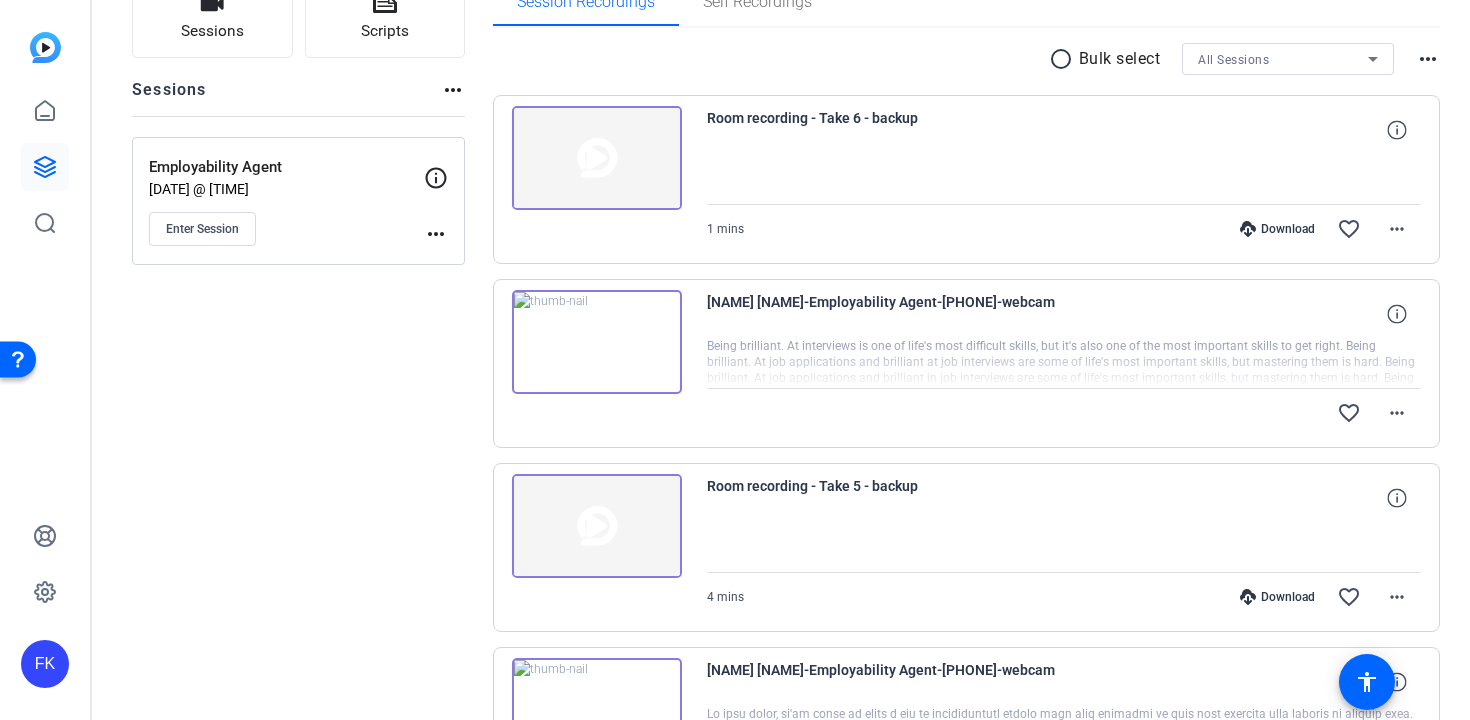 scroll, scrollTop: 140, scrollLeft: 0, axis: vertical 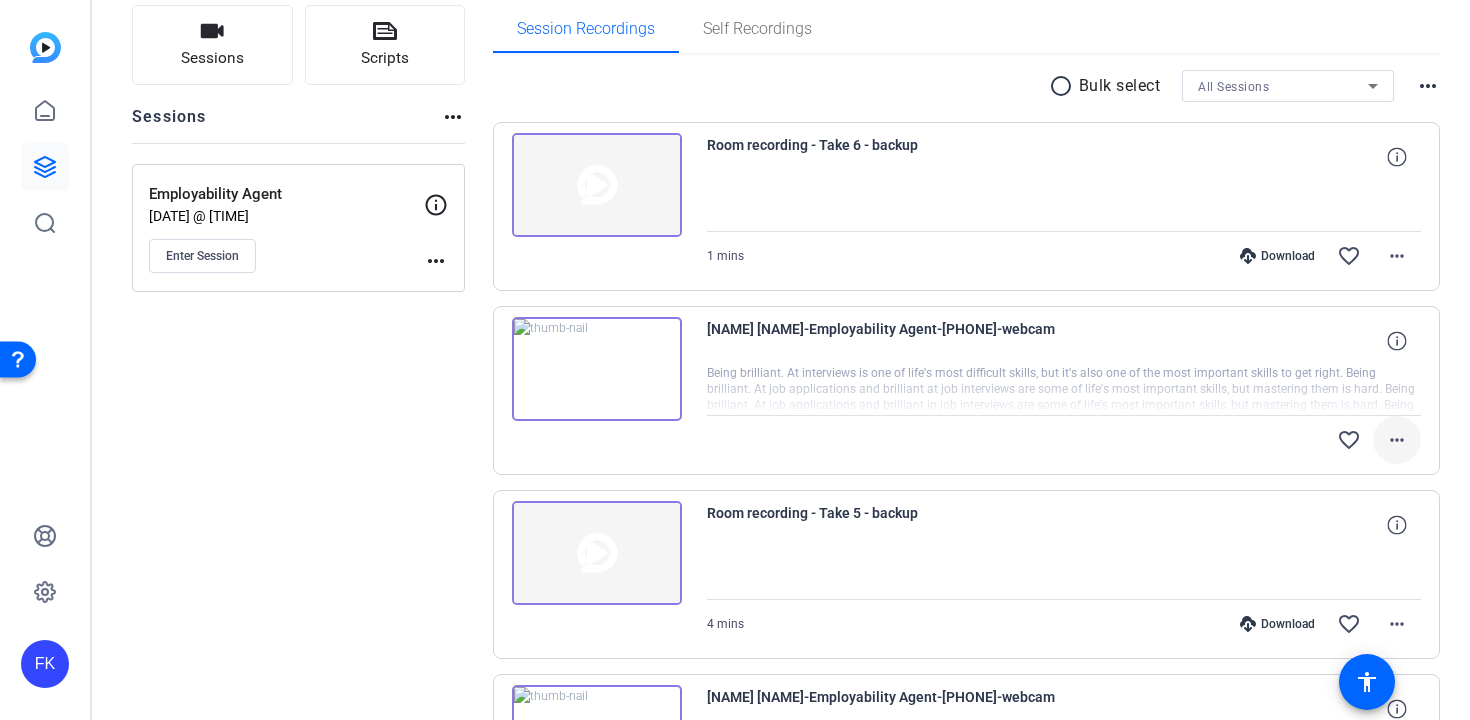 click on "more_horiz" at bounding box center [1397, 440] 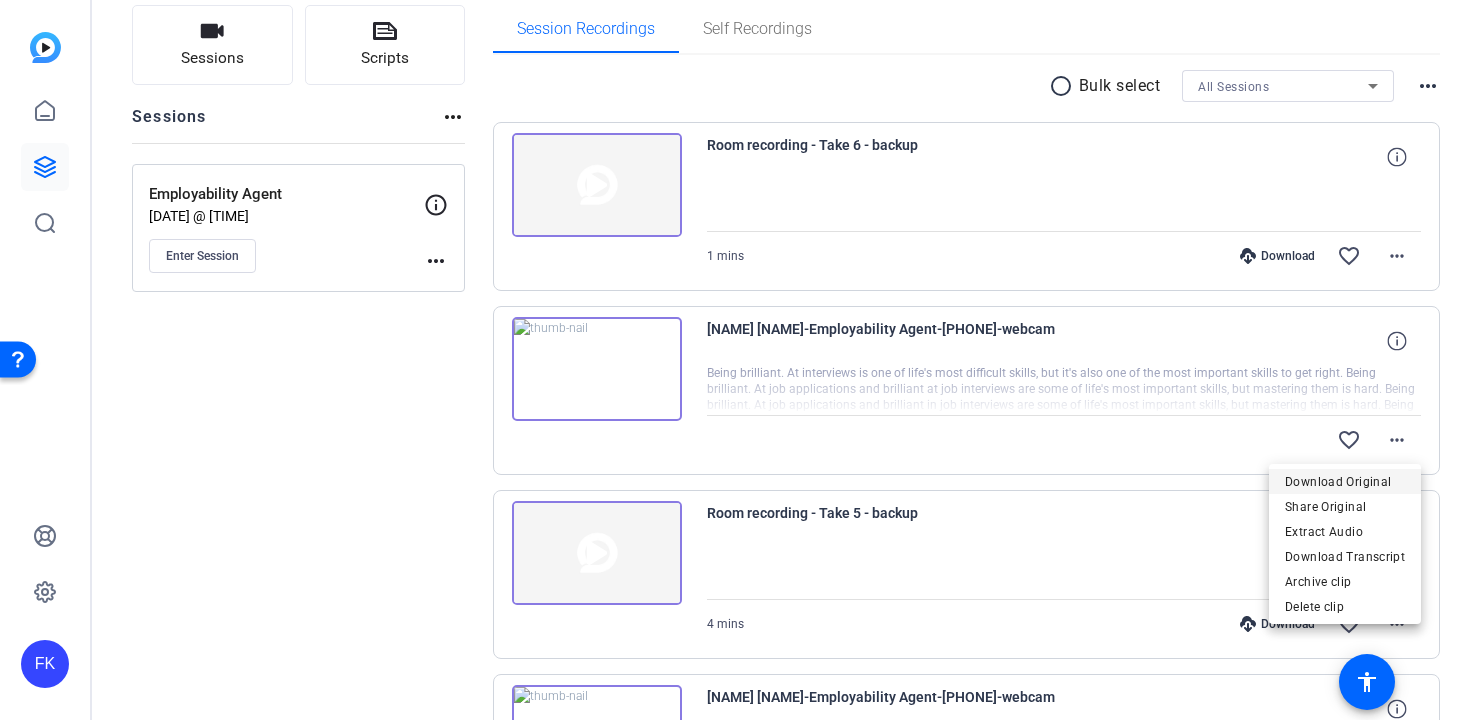 click on "Download Original" at bounding box center [1345, 482] 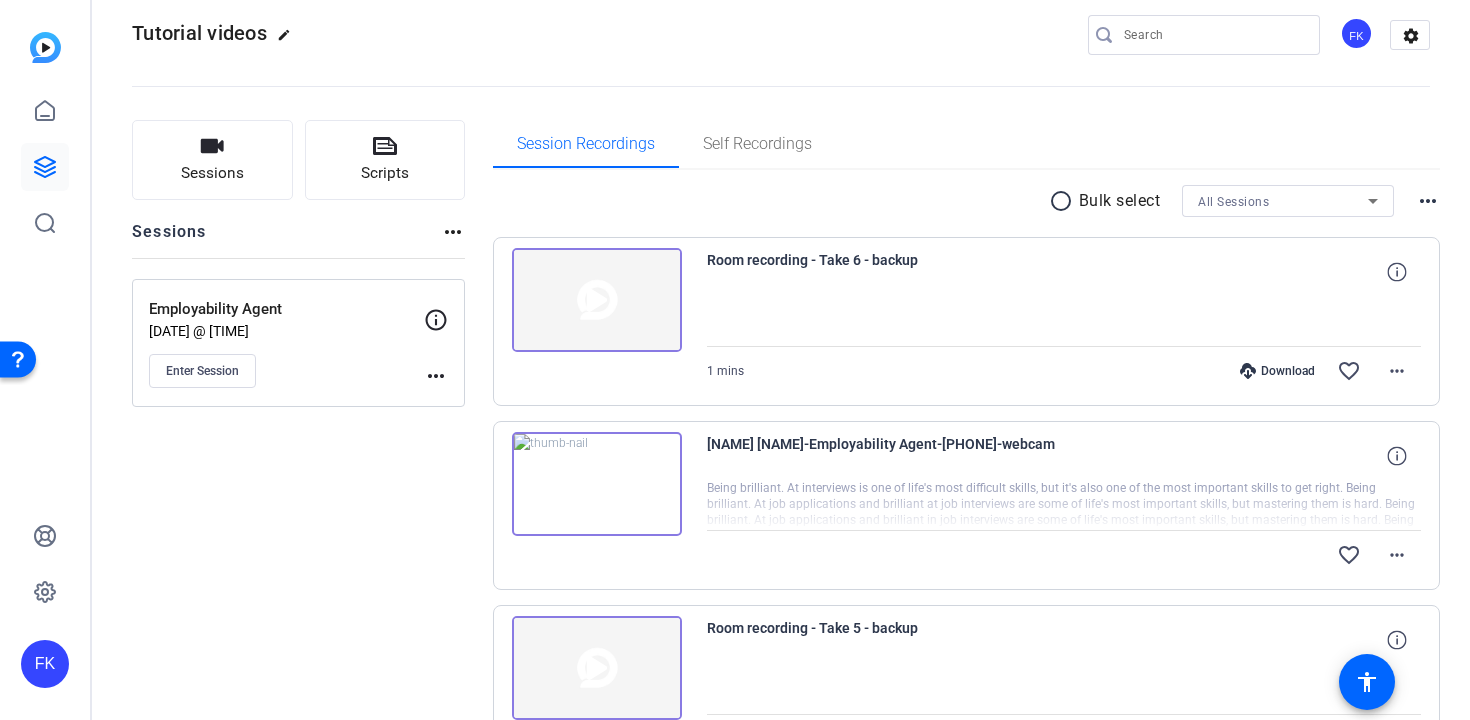 scroll, scrollTop: 0, scrollLeft: 0, axis: both 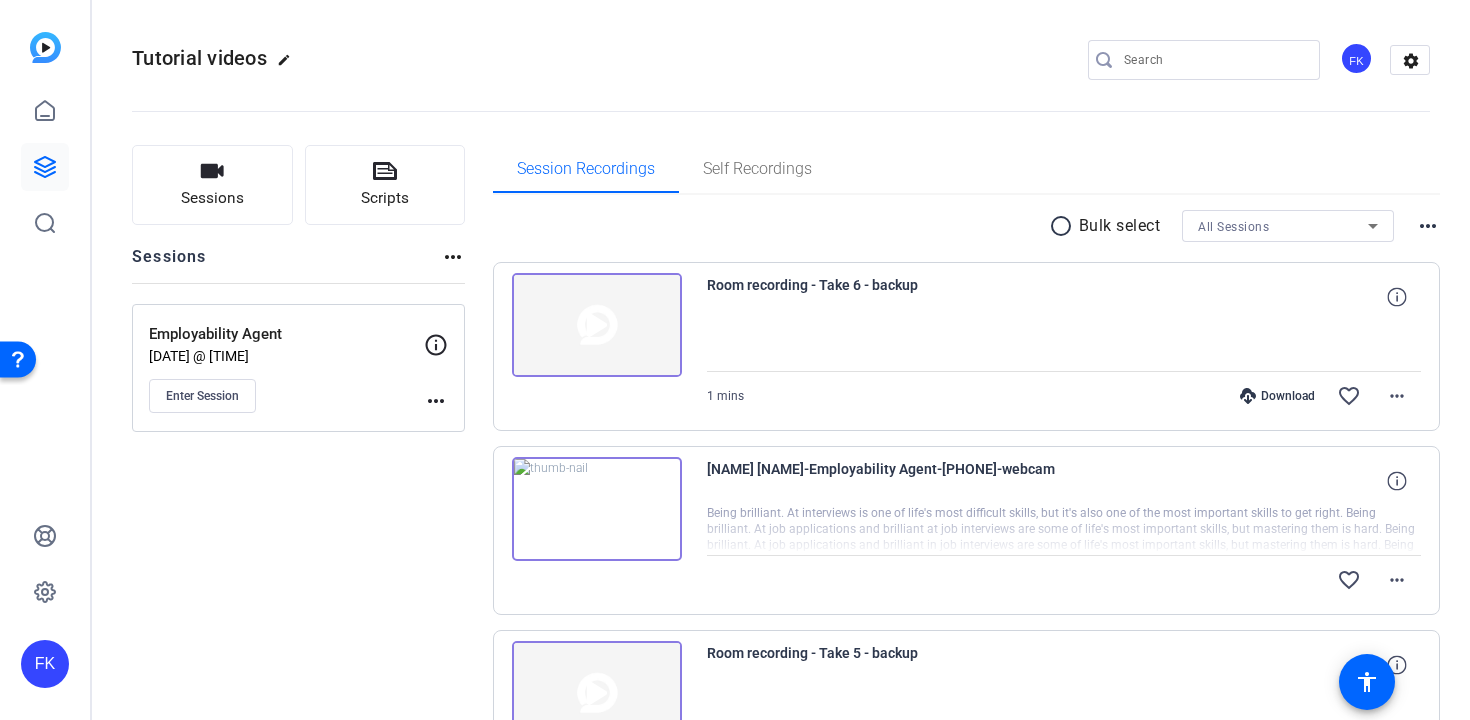 type 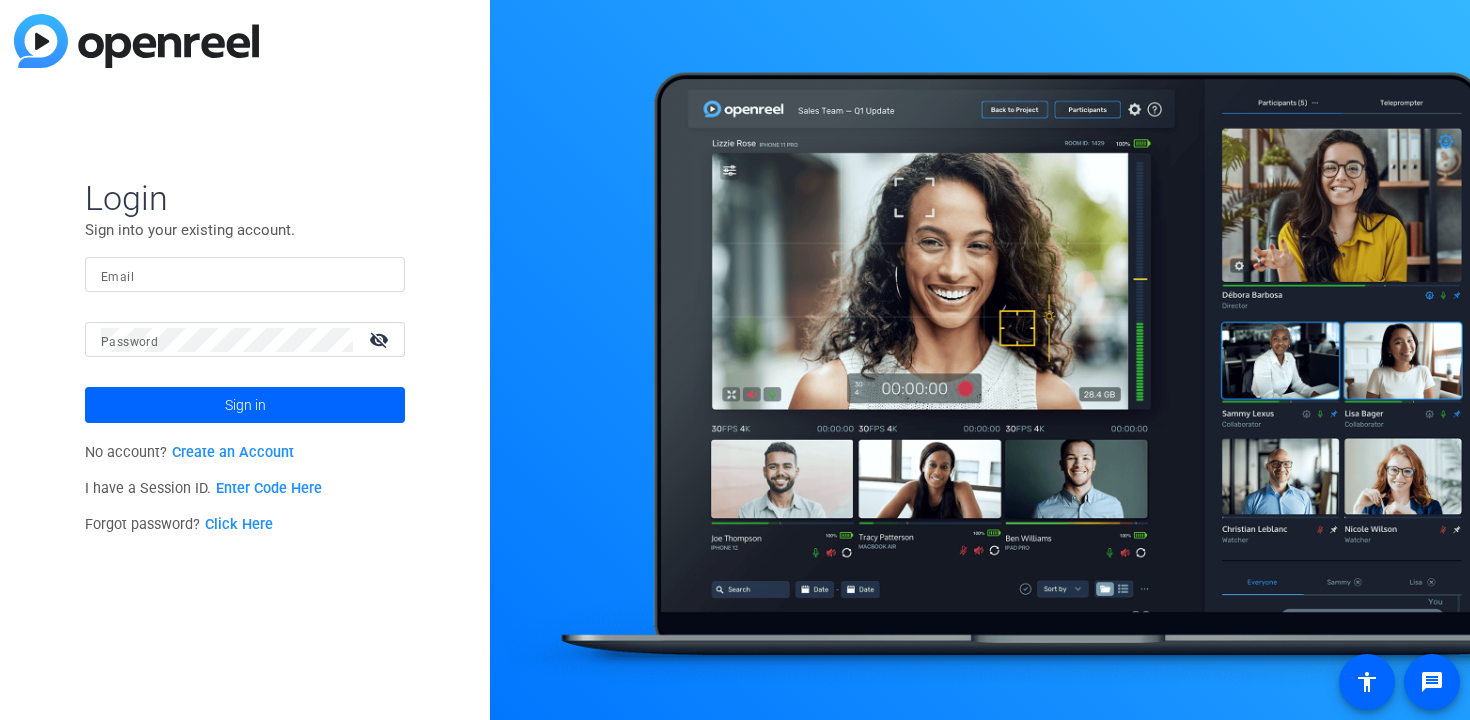 scroll, scrollTop: 0, scrollLeft: 0, axis: both 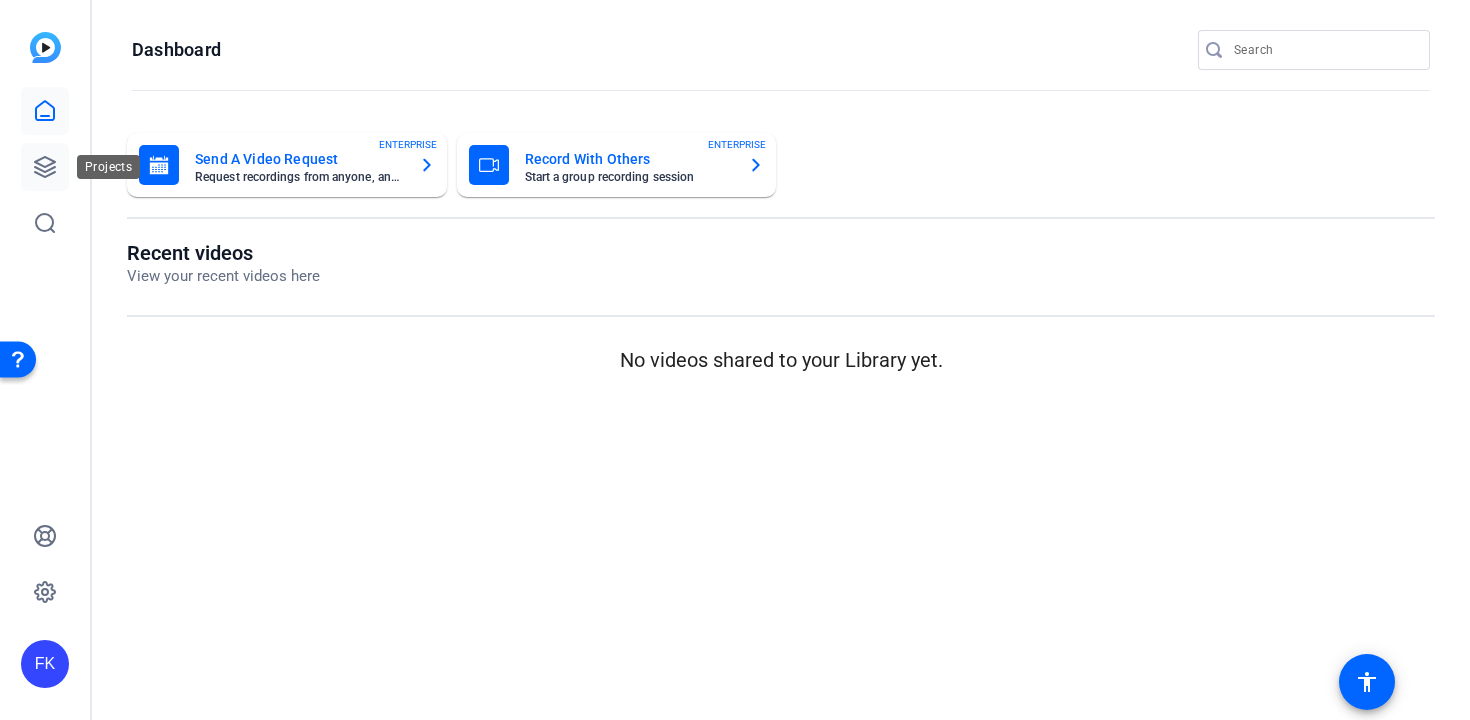 click 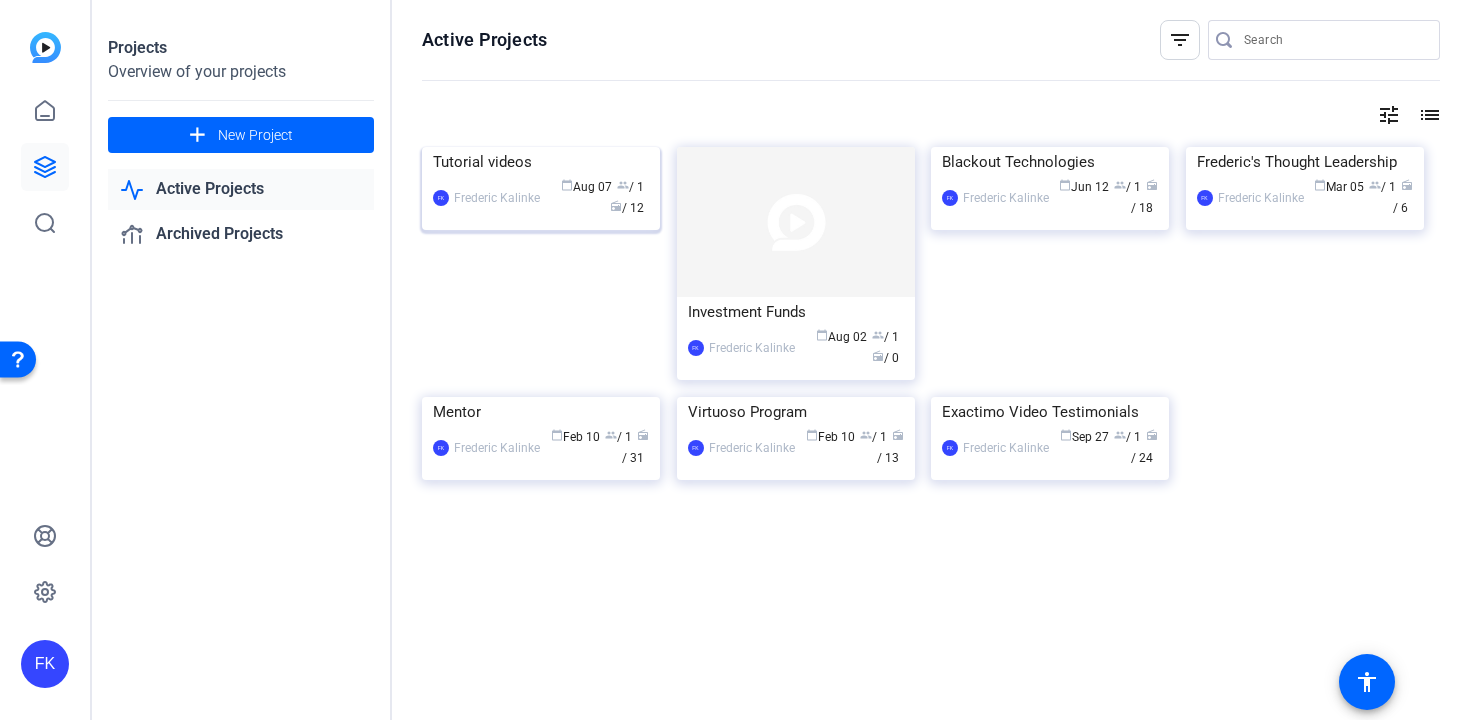 click on "[INITIALS] [FIRST] [LAST] calendar_today  Aug 07  group  / 1  radio  / 12" 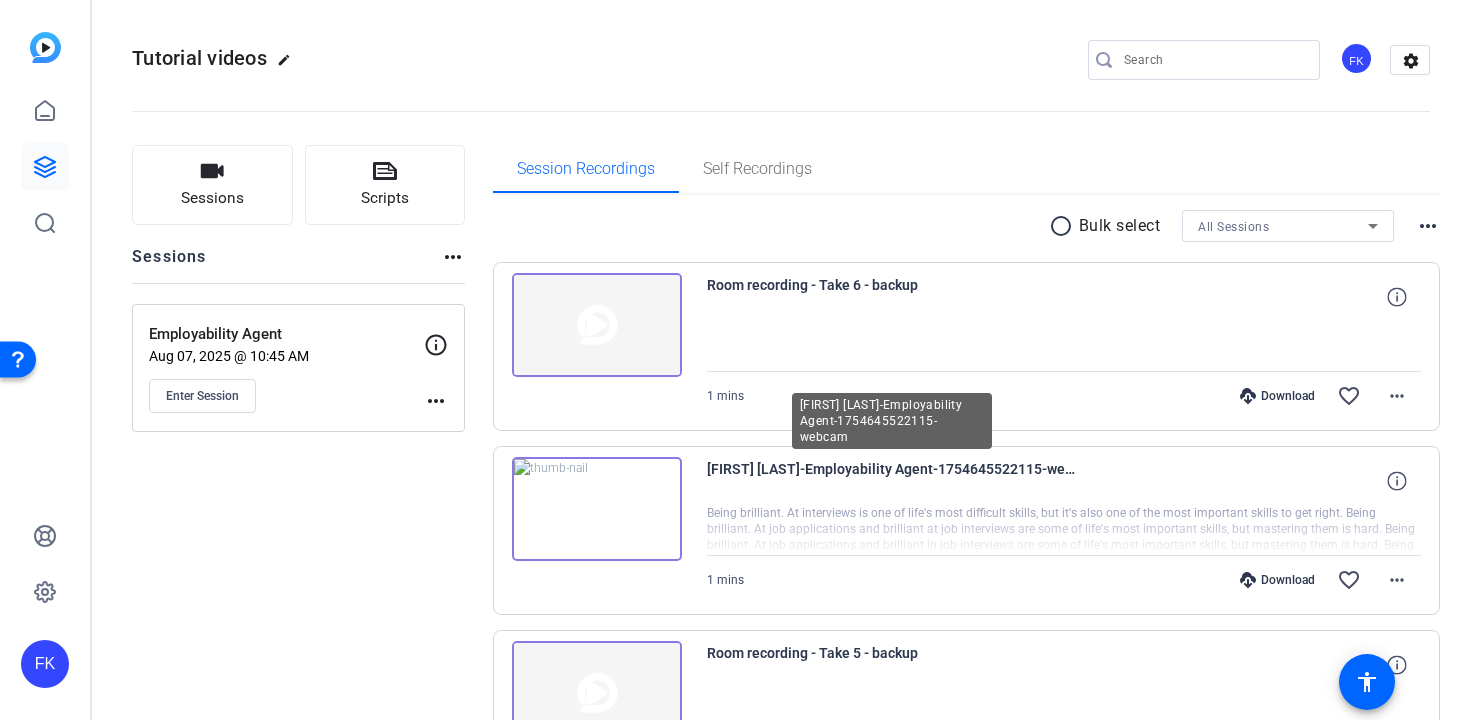 scroll, scrollTop: 163, scrollLeft: 0, axis: vertical 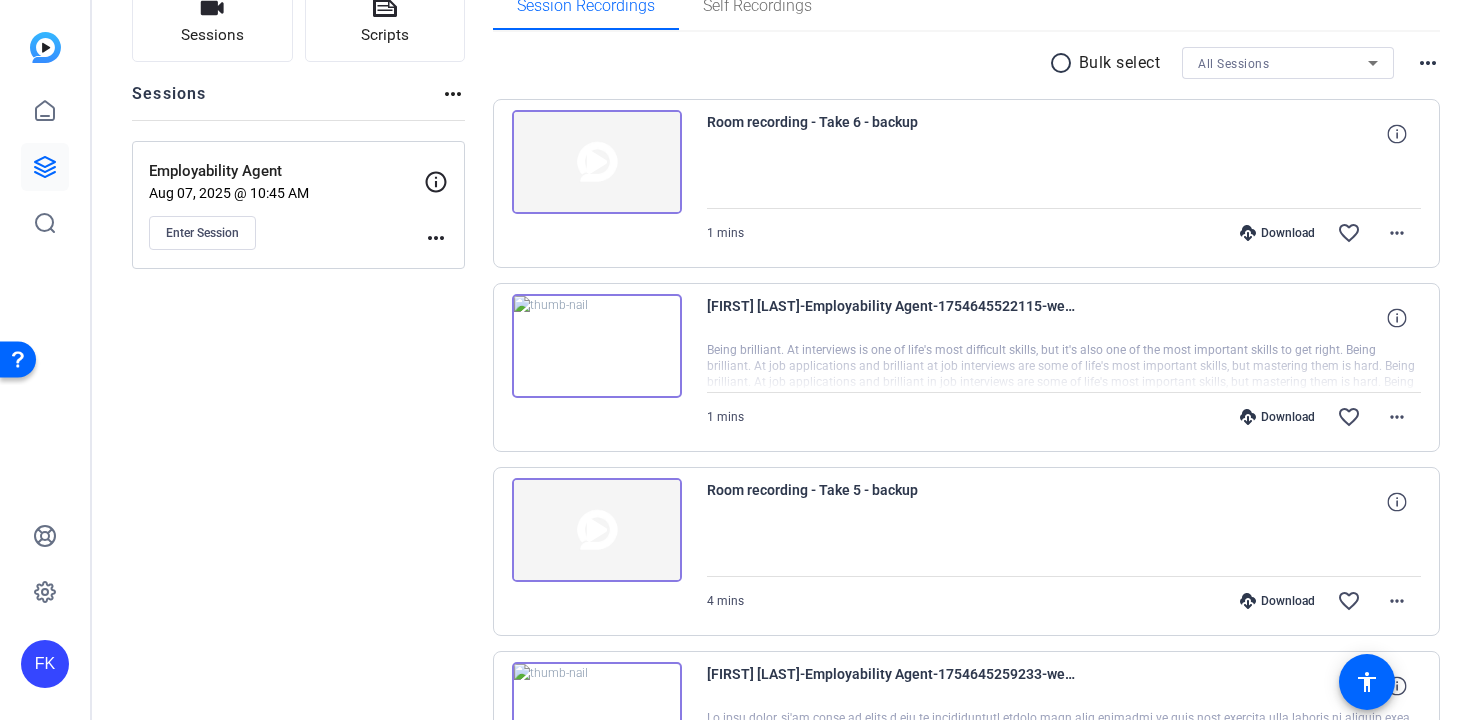 click at bounding box center (597, 346) 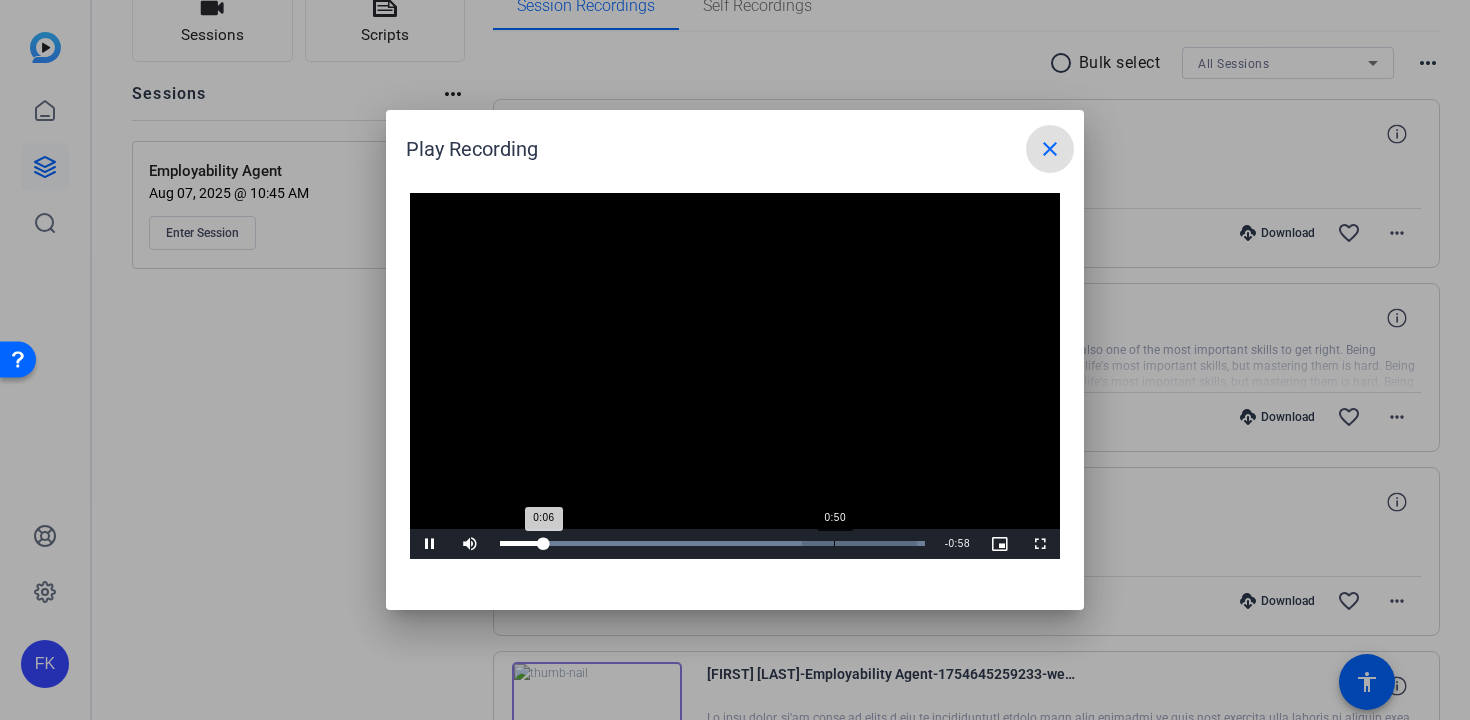 click on "Loaded :  100.00% 0:50 0:06" at bounding box center (712, 543) 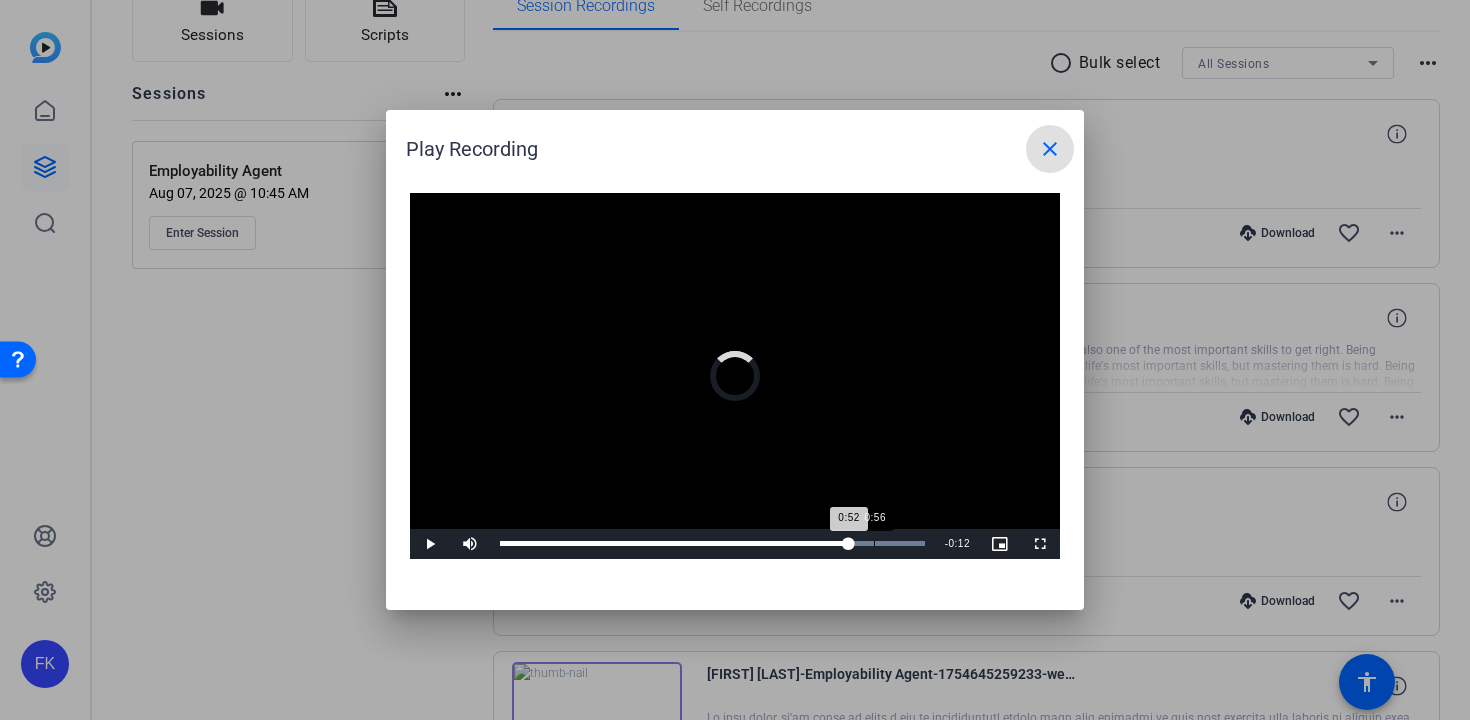 click on "Loaded :  100.00% 0:56 0:52" at bounding box center (712, 544) 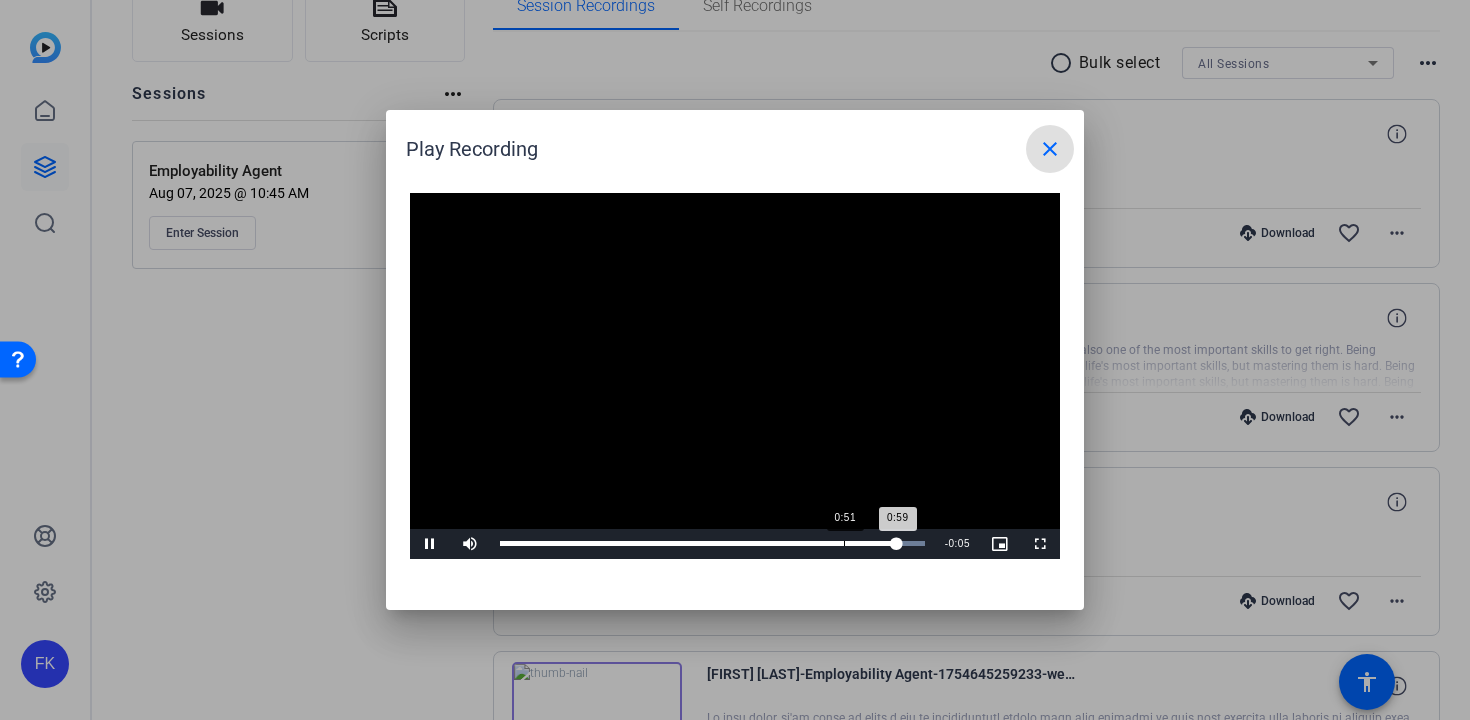 click on "Loaded :  100.00% 0:51 0:59" at bounding box center (712, 544) 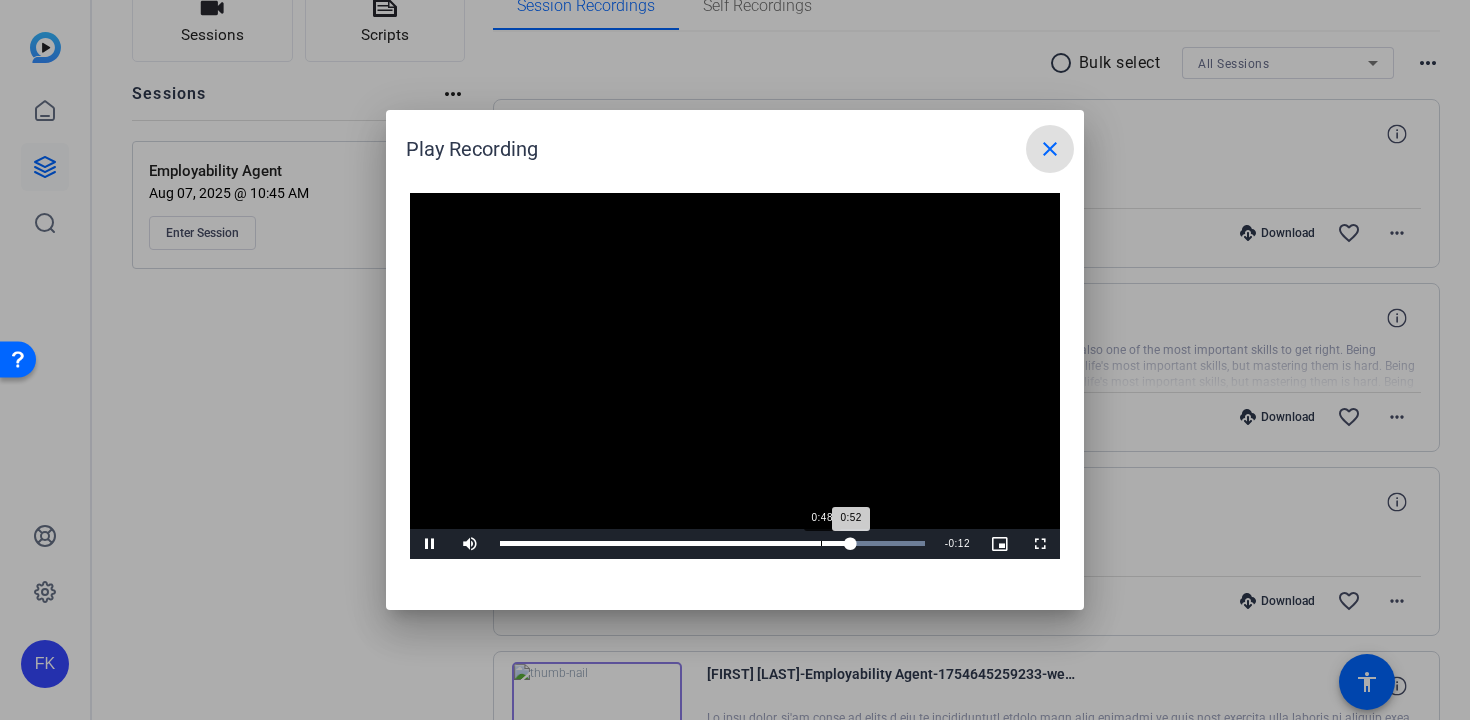 click on "Loaded :  100.00% 0:48 0:52" at bounding box center [712, 543] 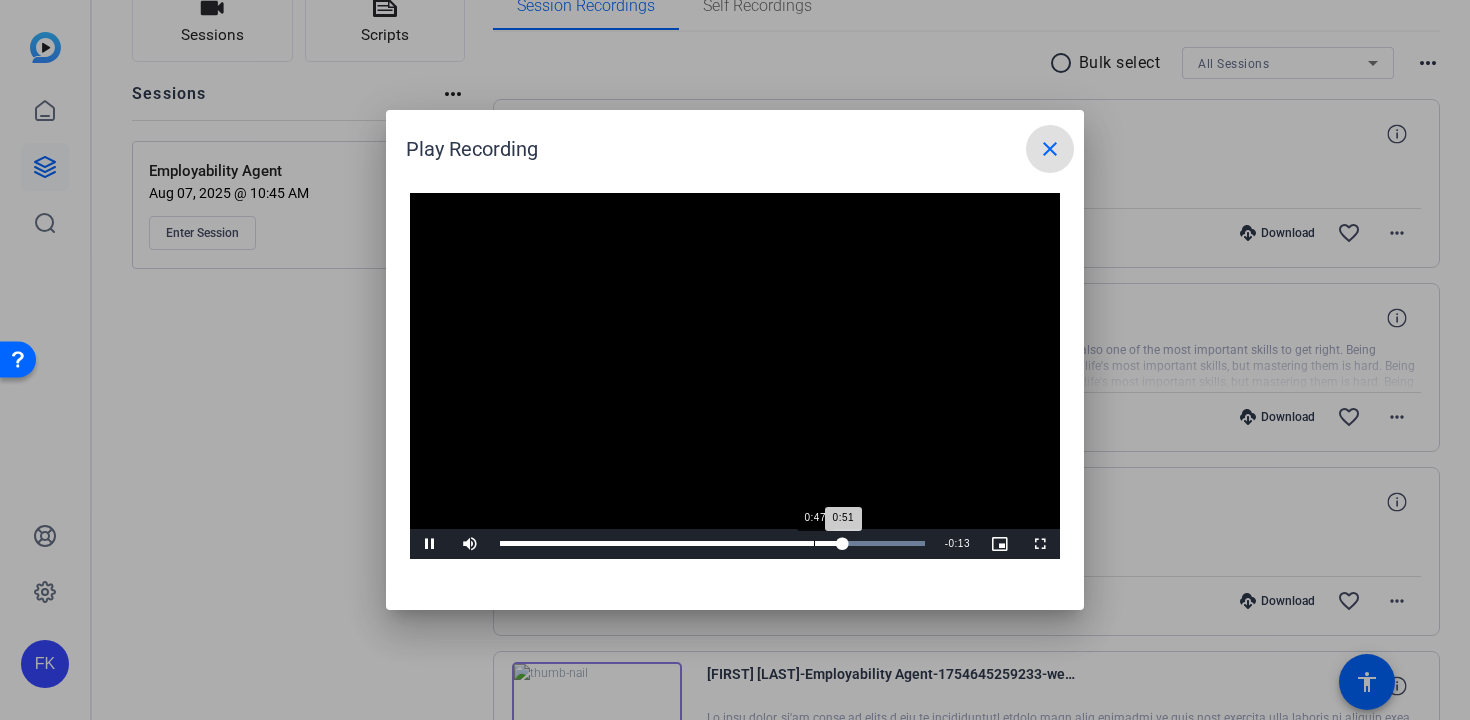 type 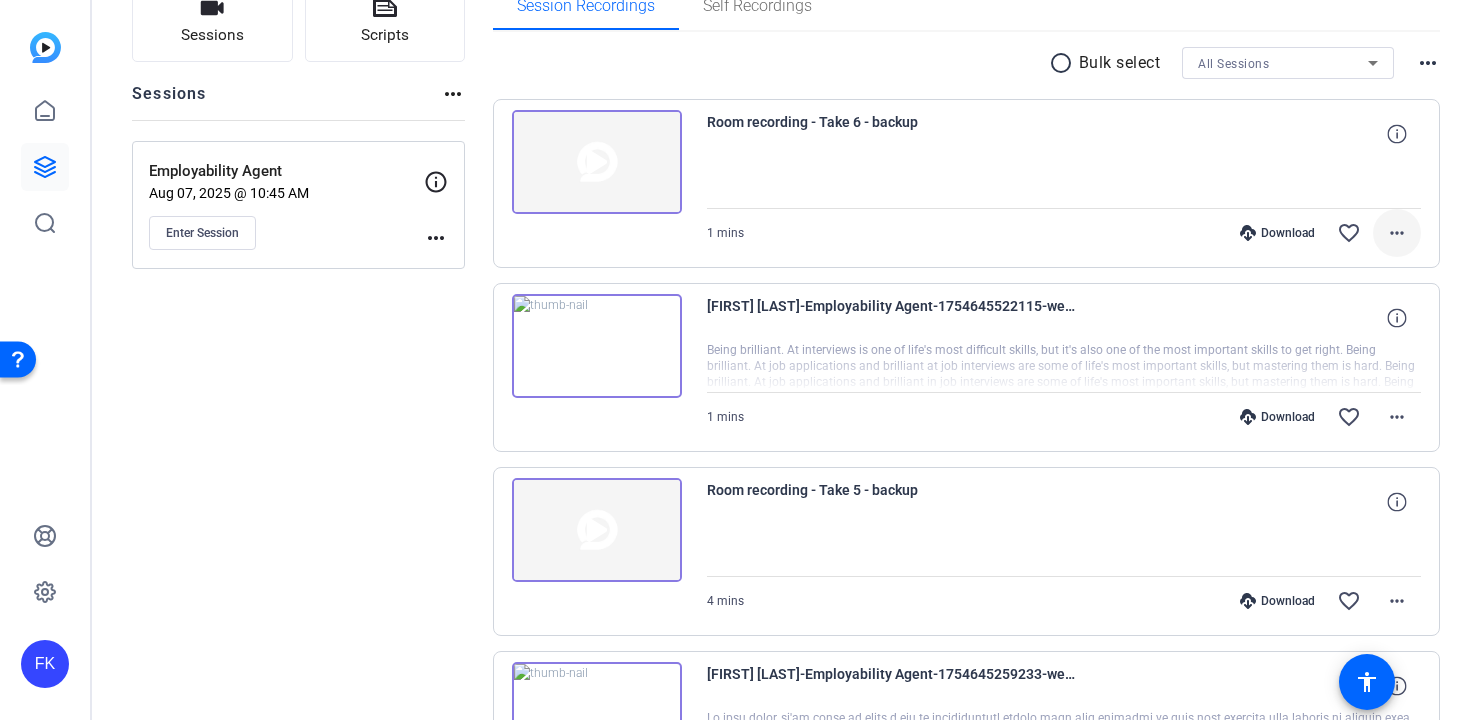 click on "more_horiz" at bounding box center (1397, 233) 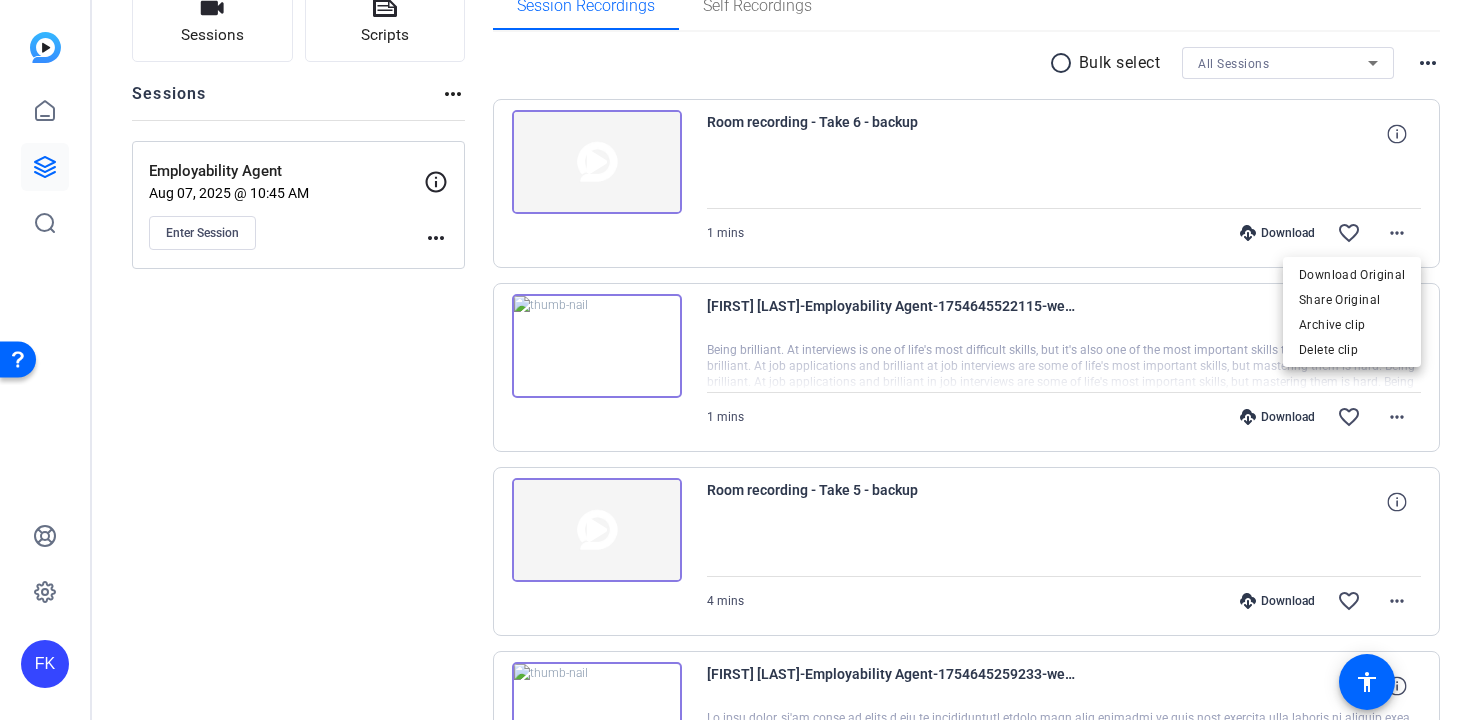 click at bounding box center (735, 360) 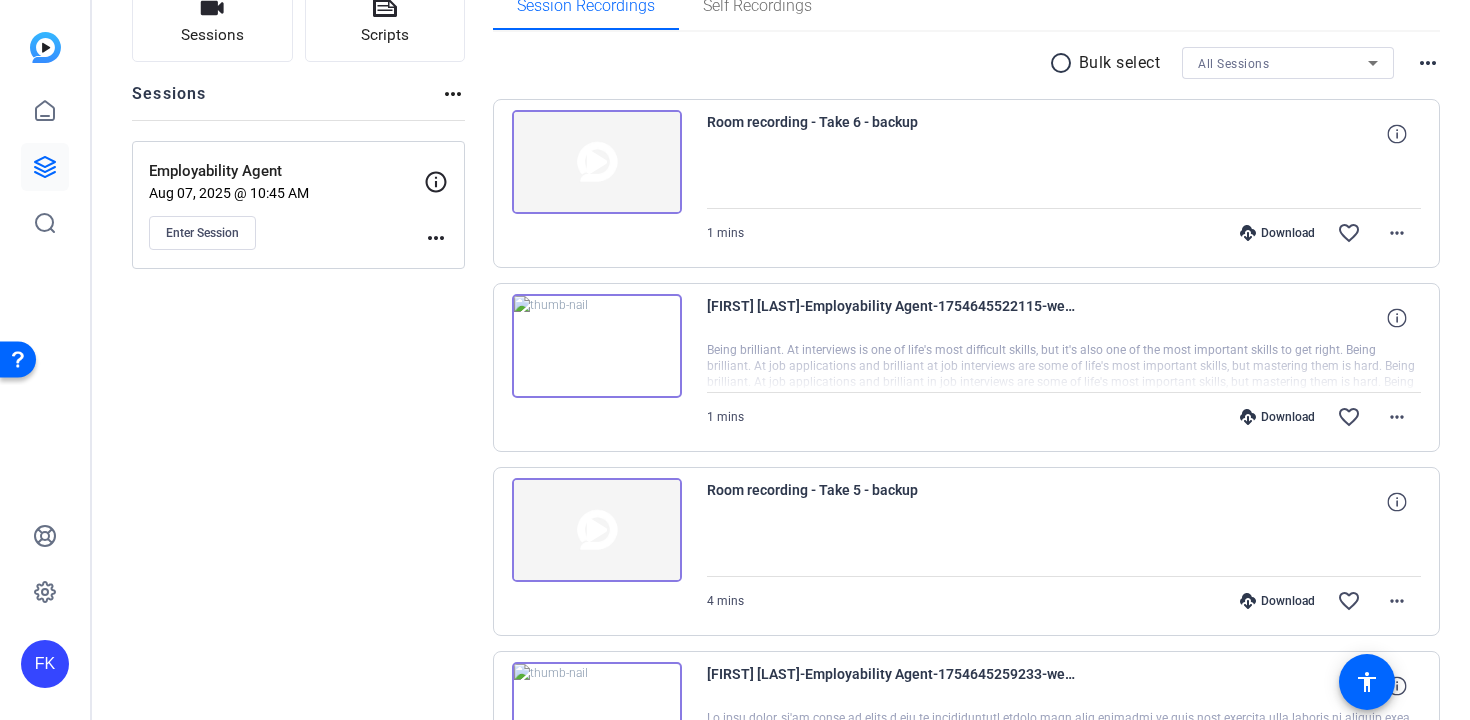 type 